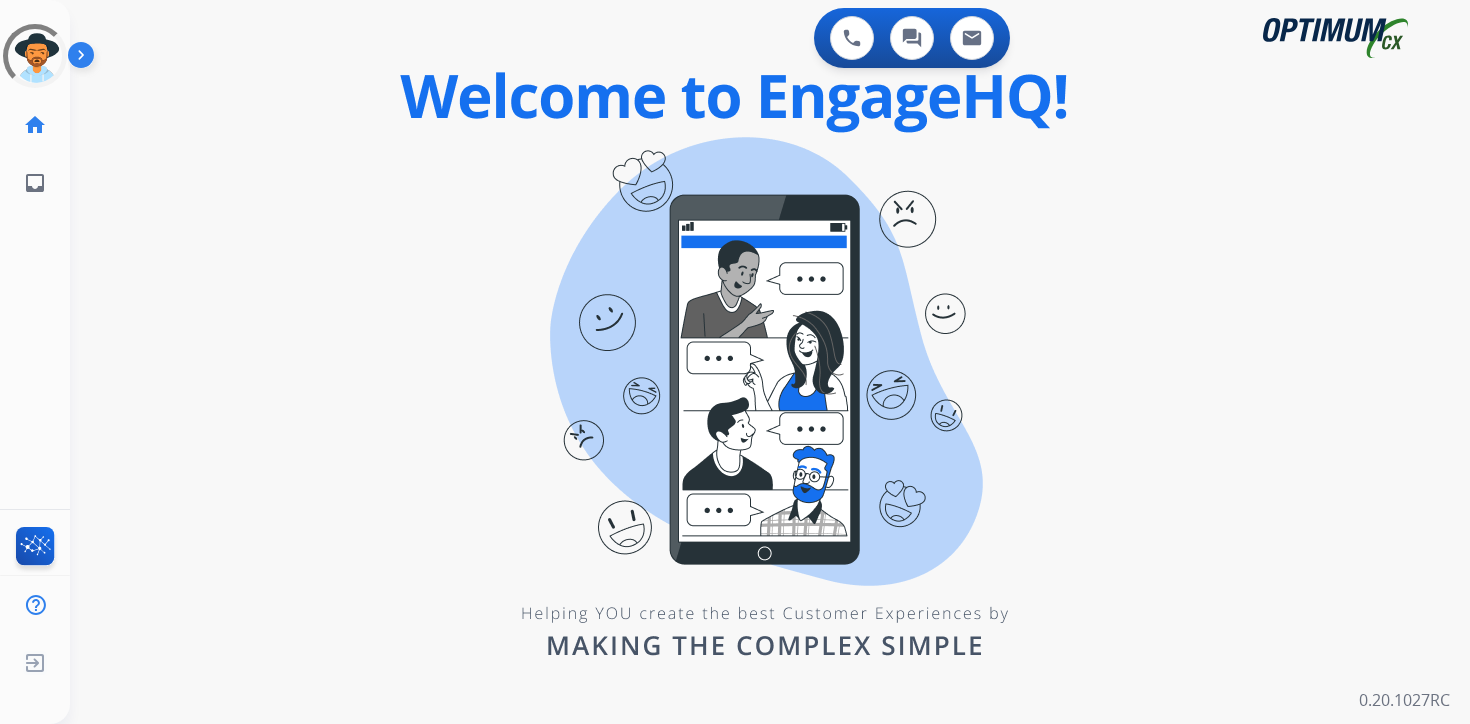 scroll, scrollTop: 0, scrollLeft: 0, axis: both 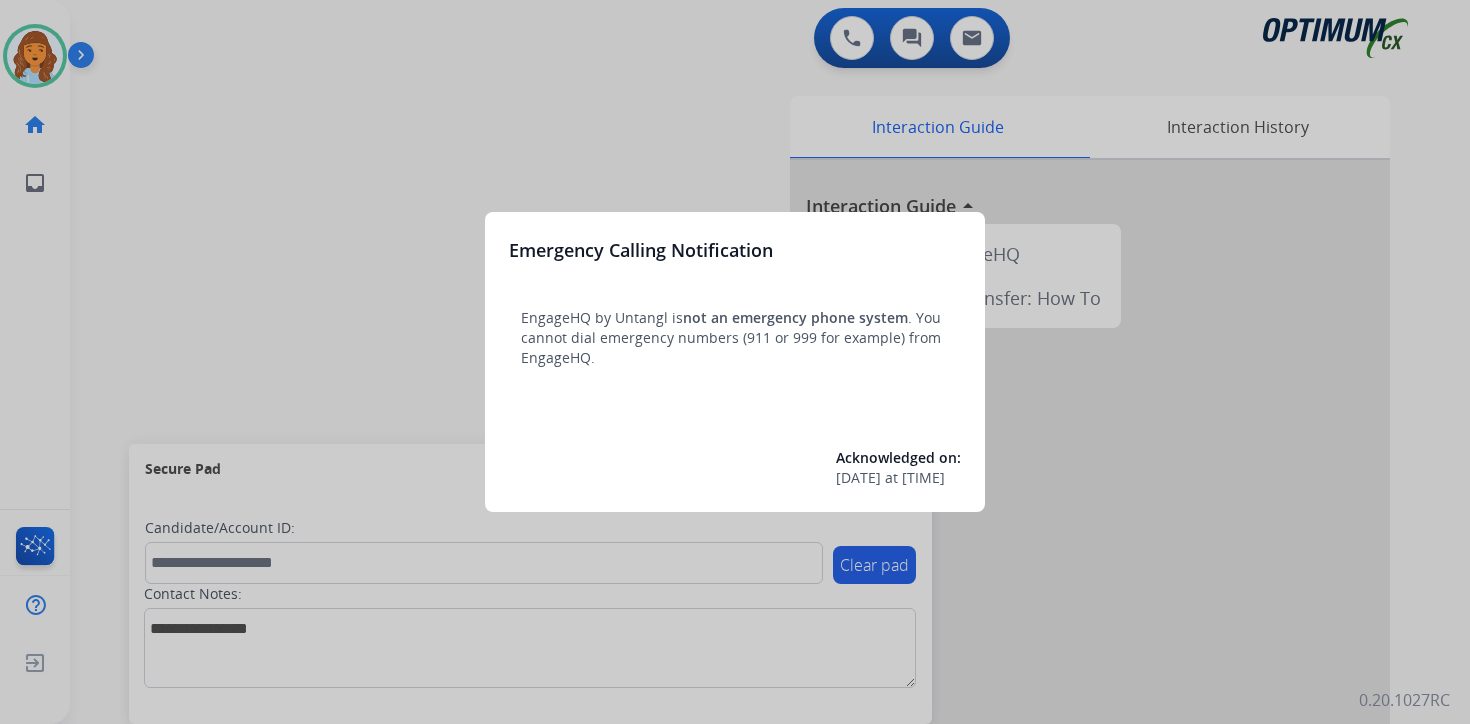 click at bounding box center [735, 362] 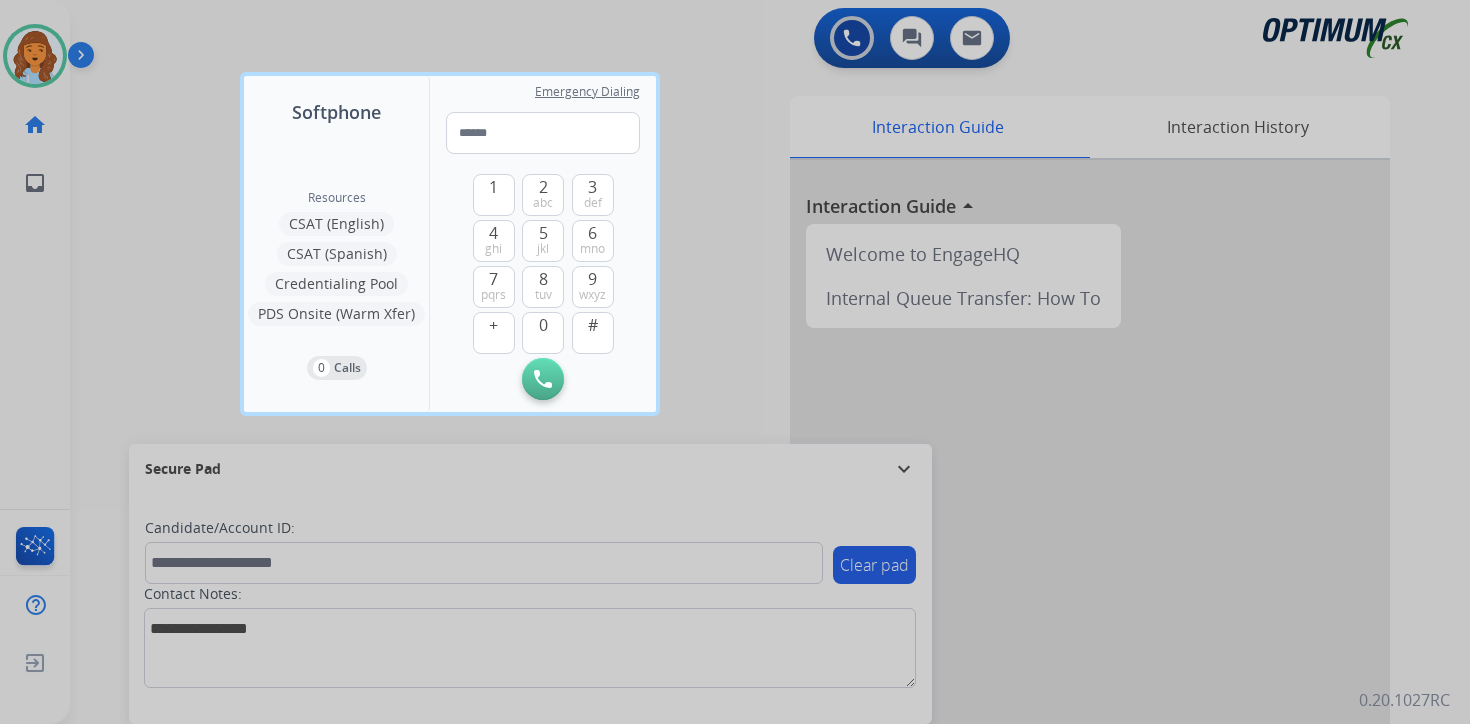 click at bounding box center (735, 362) 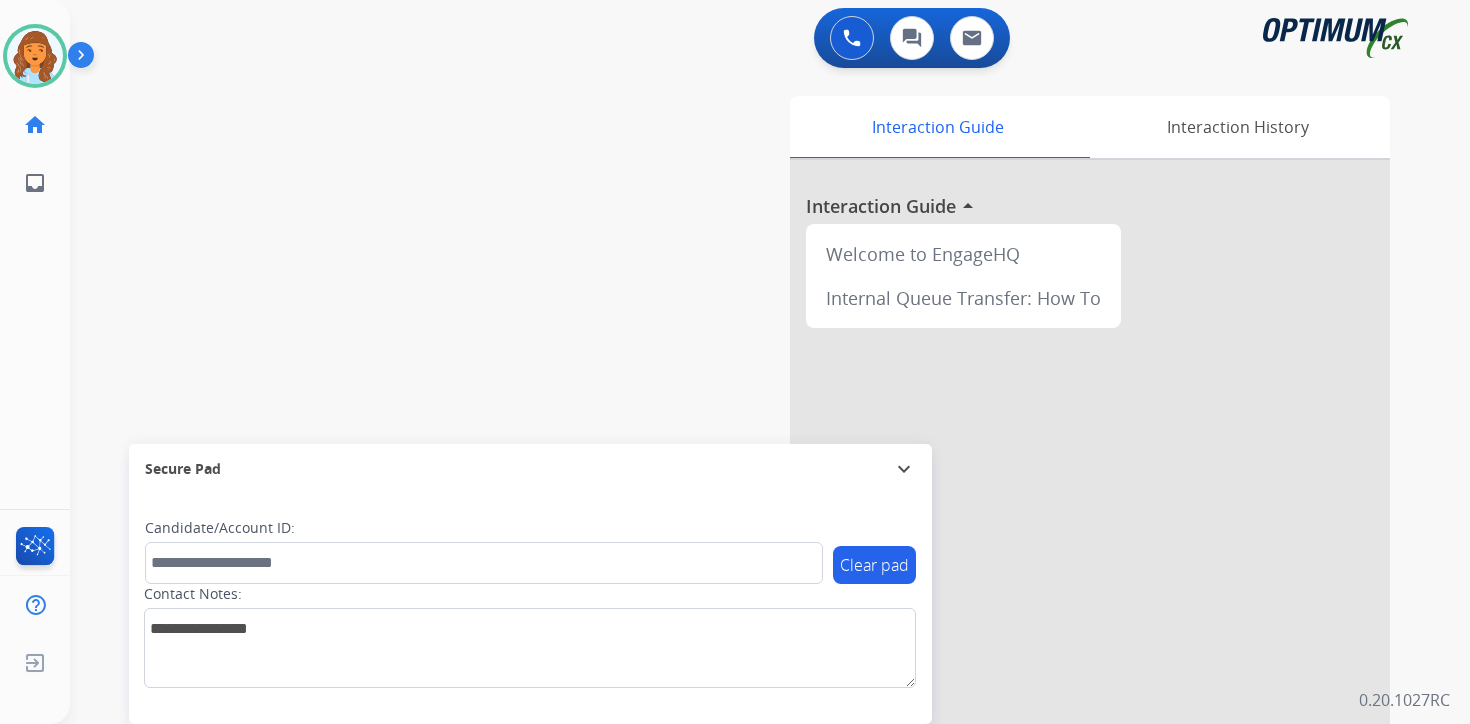 click at bounding box center (85, 59) 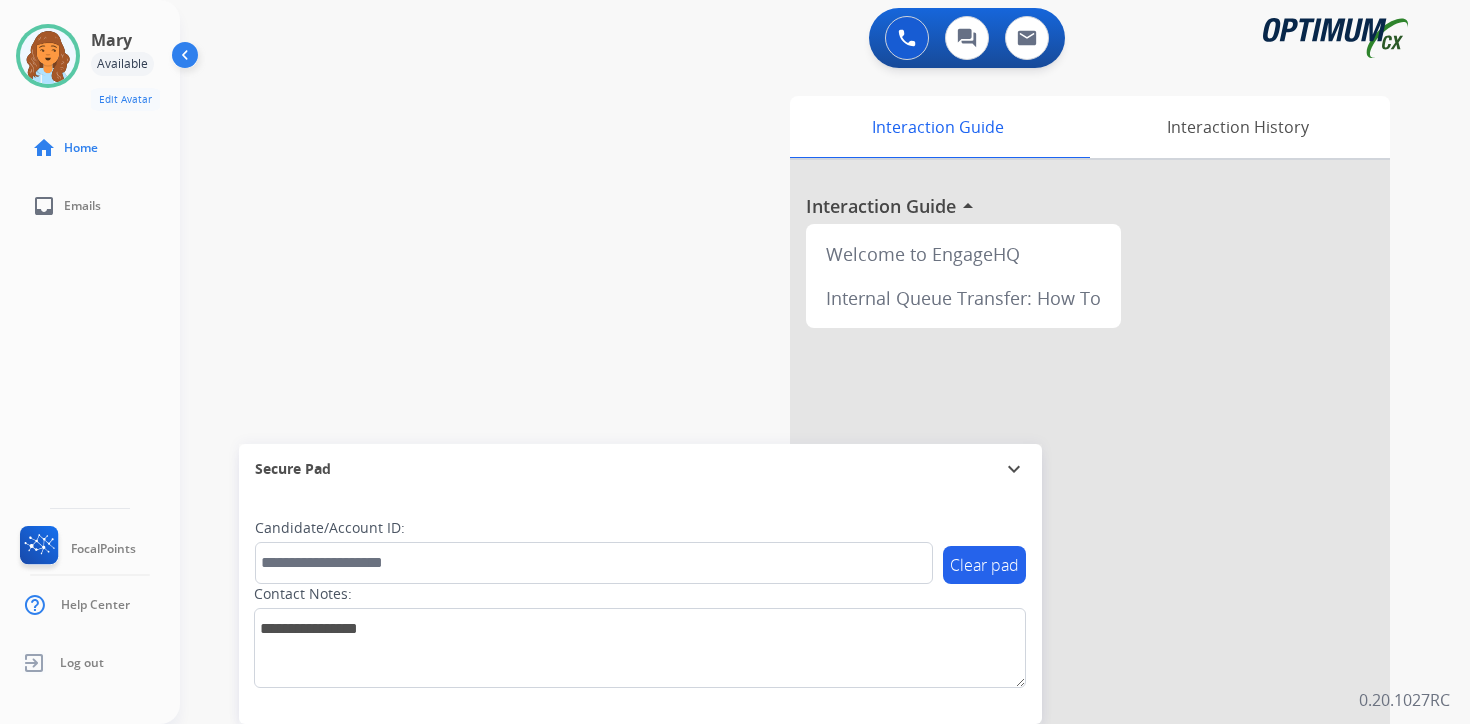 click on "Interaction Guide   Interaction History  Interaction Guide arrow_drop_up  Welcome to EngageHQ   Internal Queue Transfer: How To" at bounding box center (1059, 497) 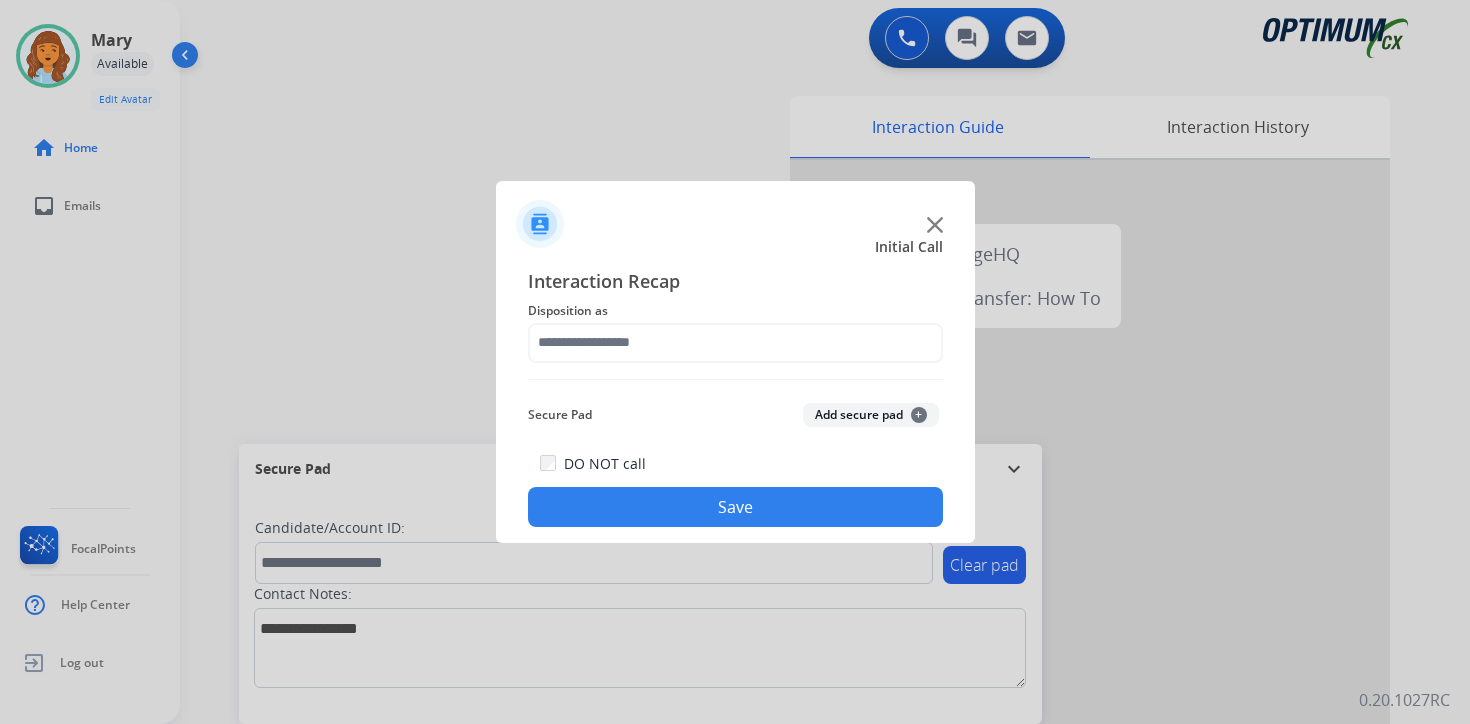 click at bounding box center [735, 362] 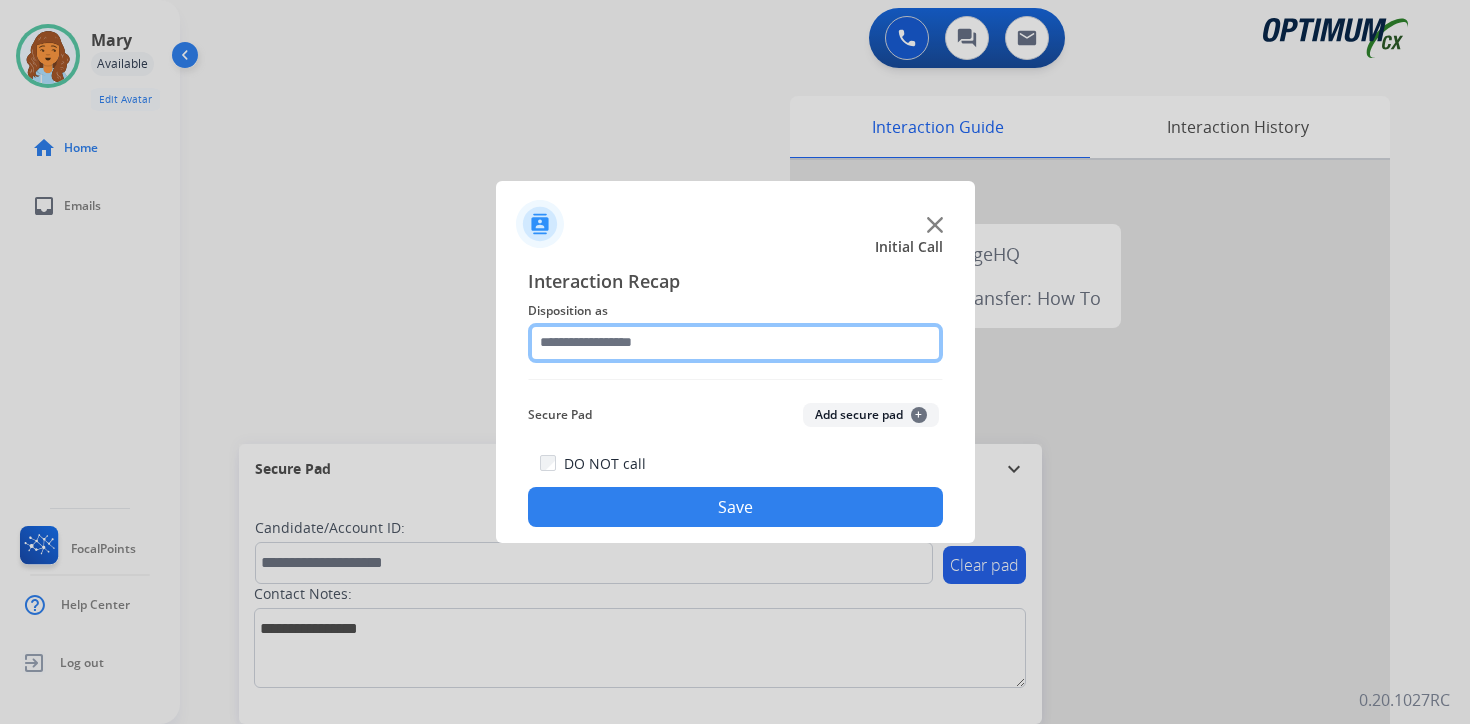 click 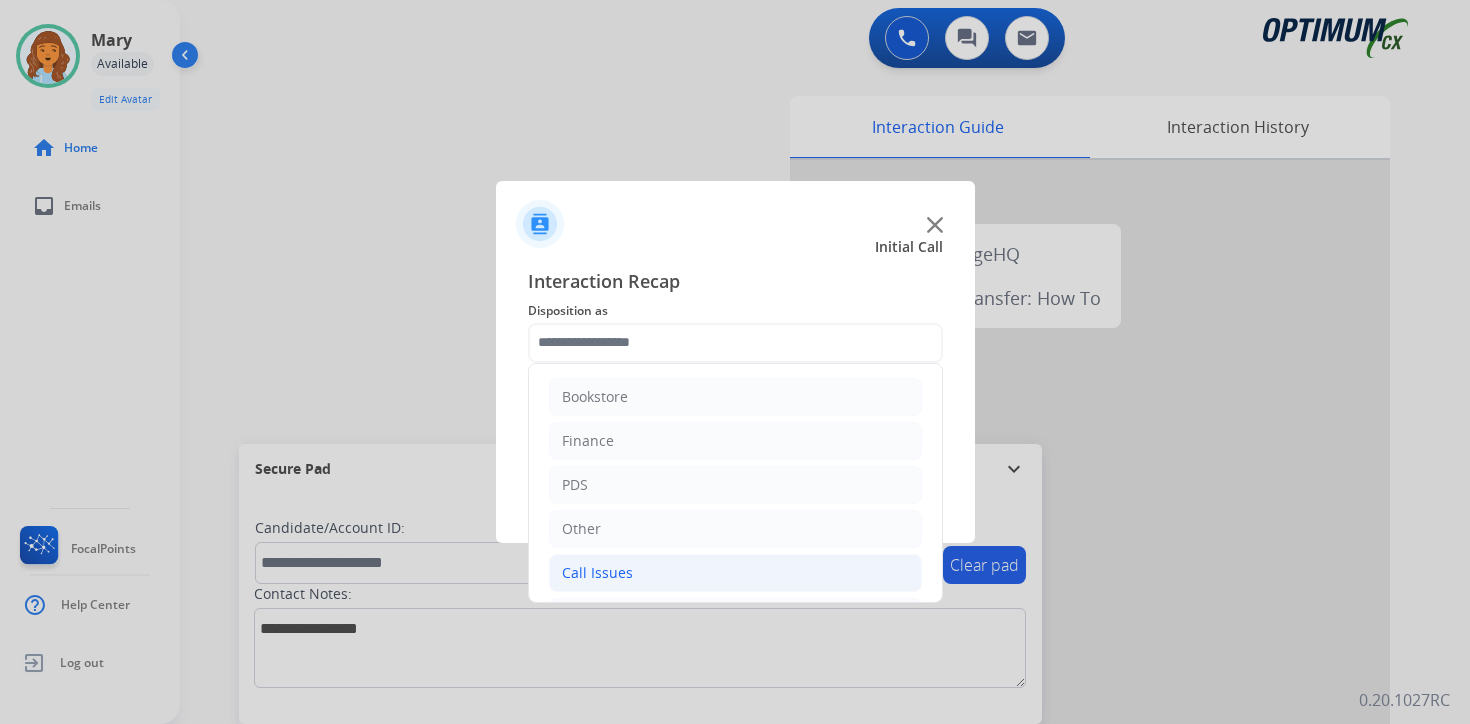 click on "Call Issues" 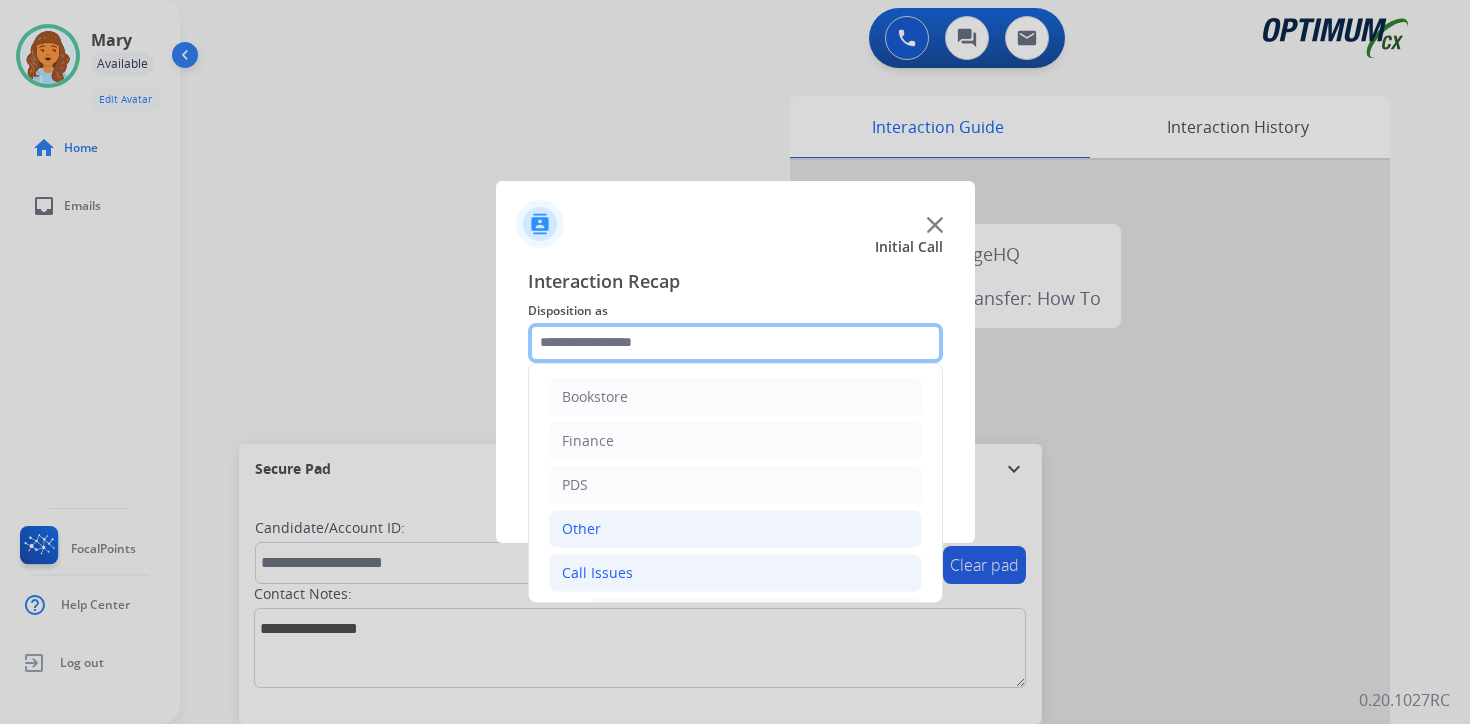 scroll, scrollTop: 333, scrollLeft: 0, axis: vertical 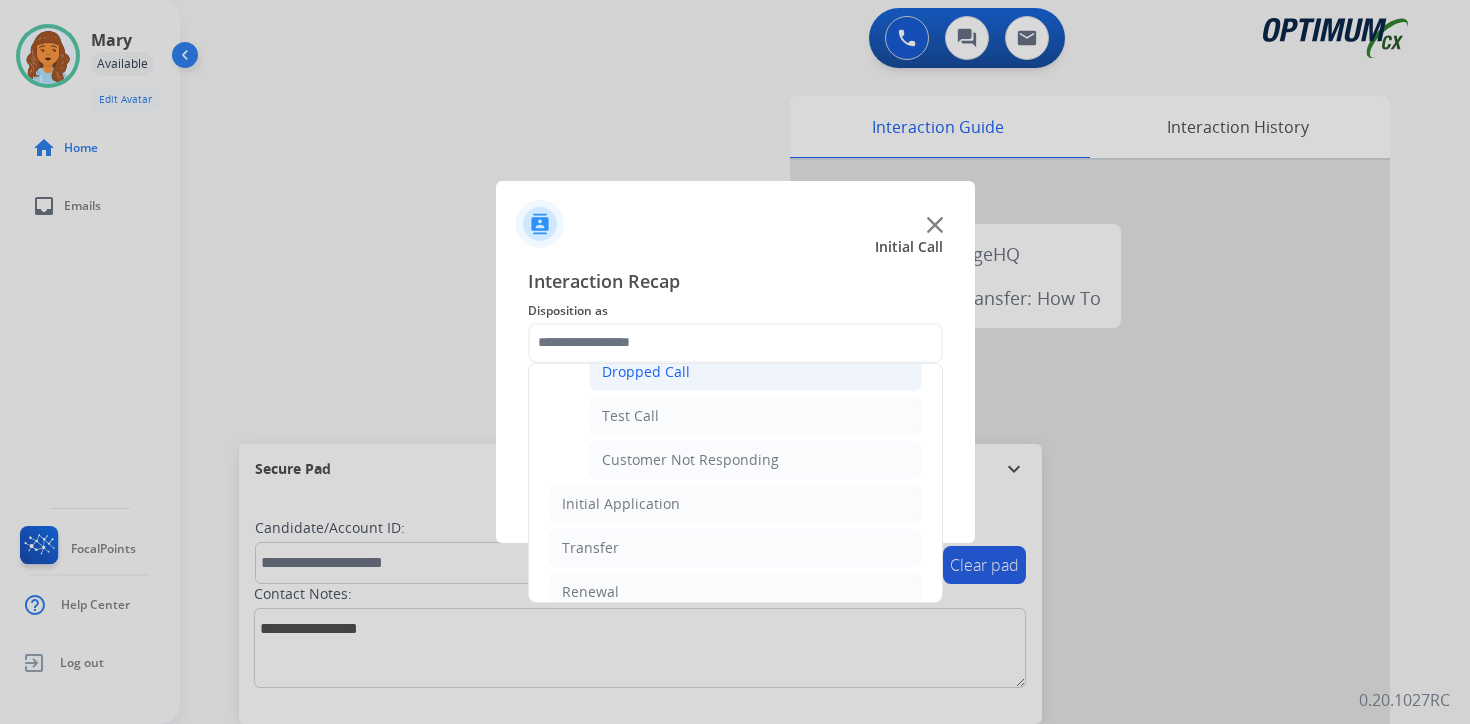 click on "Dropped Call" 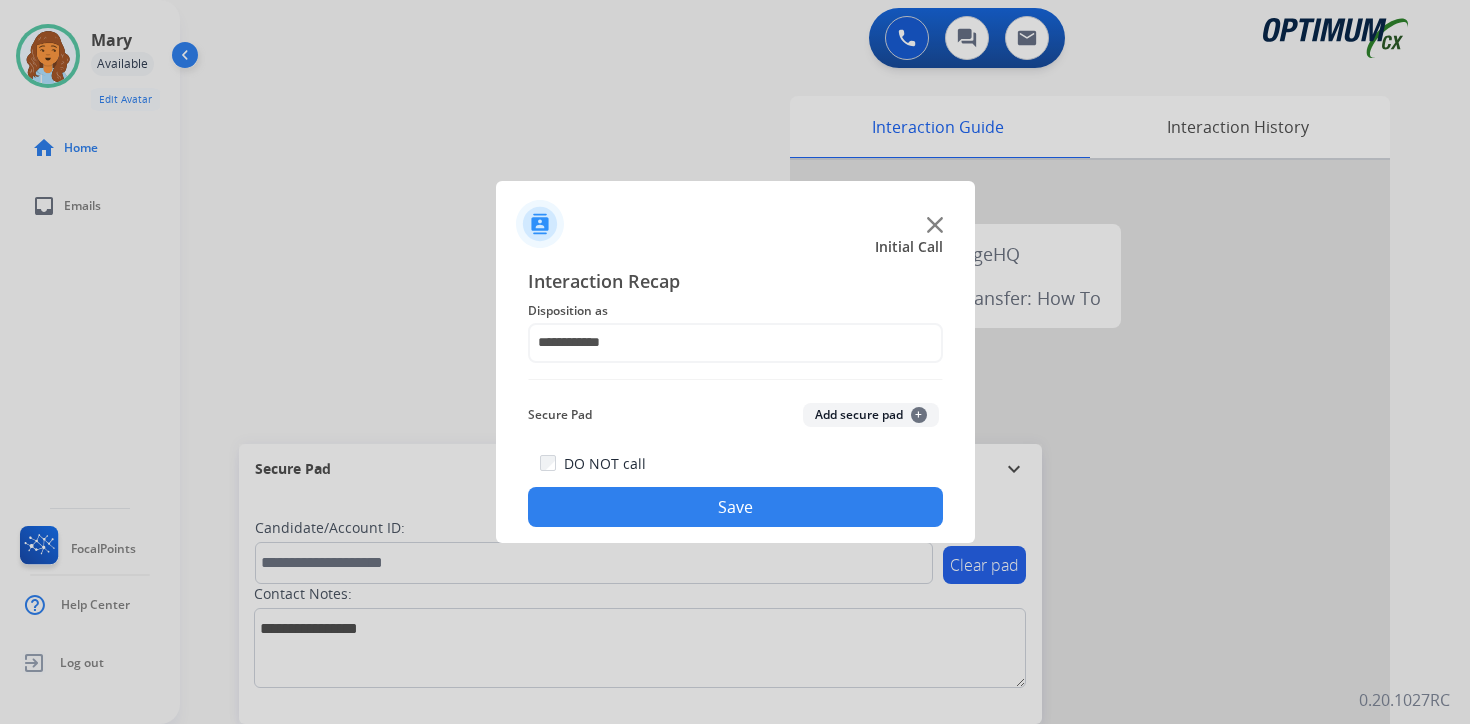 click on "Save" 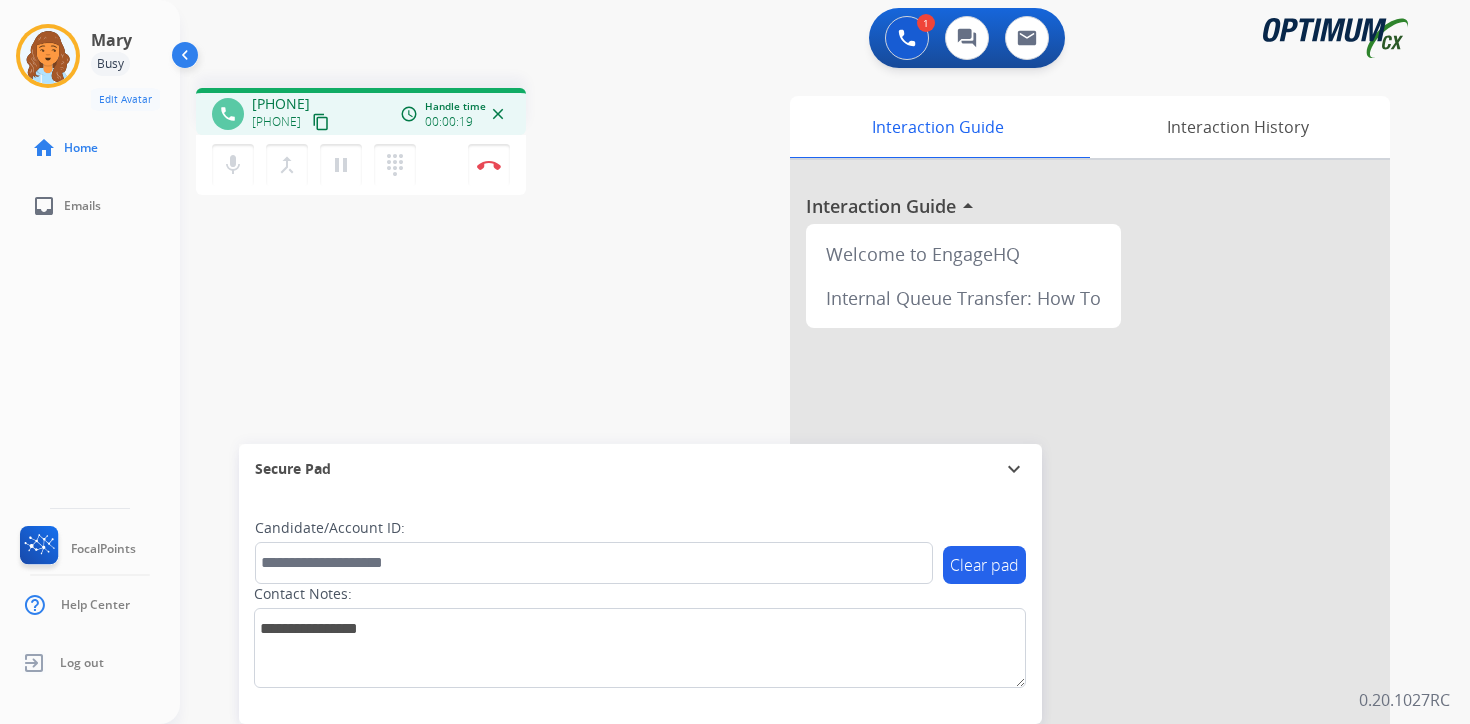 click on "content_copy" at bounding box center (321, 122) 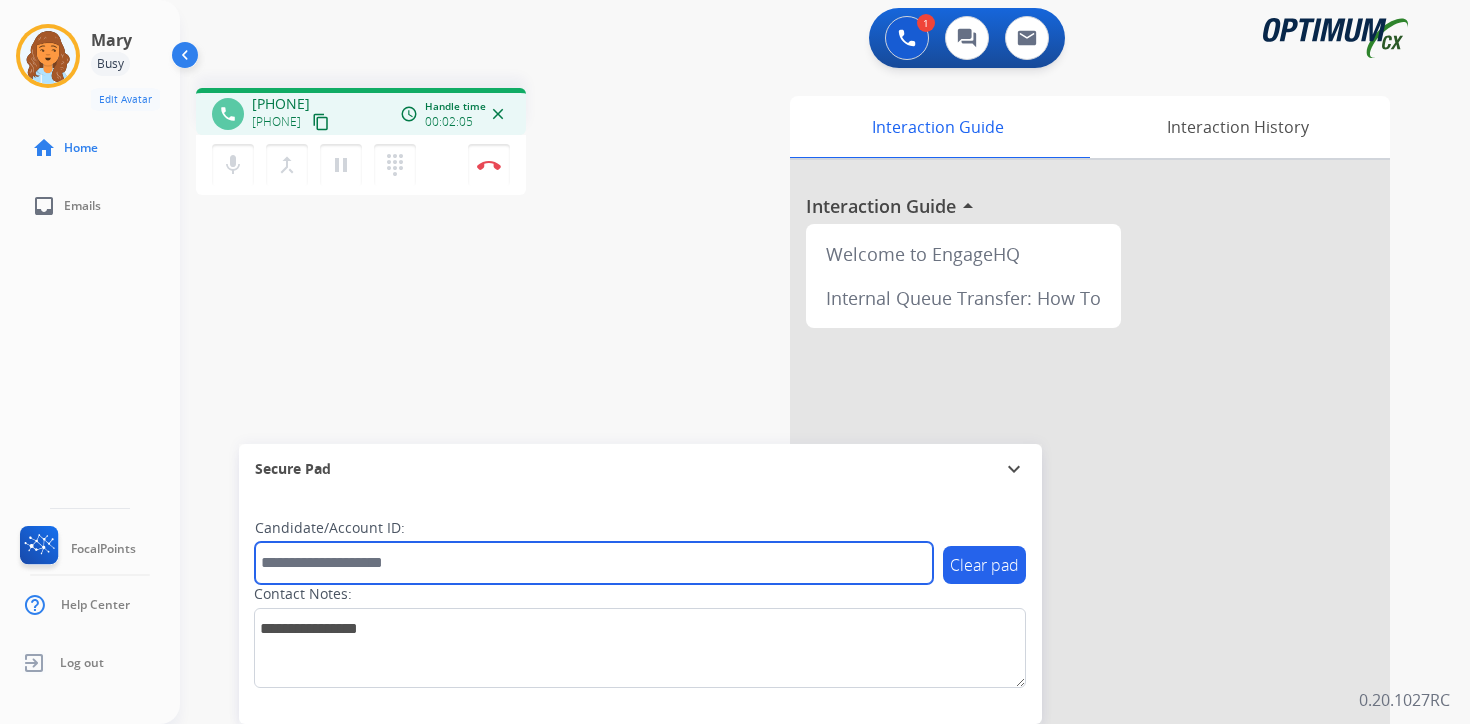 click at bounding box center (594, 563) 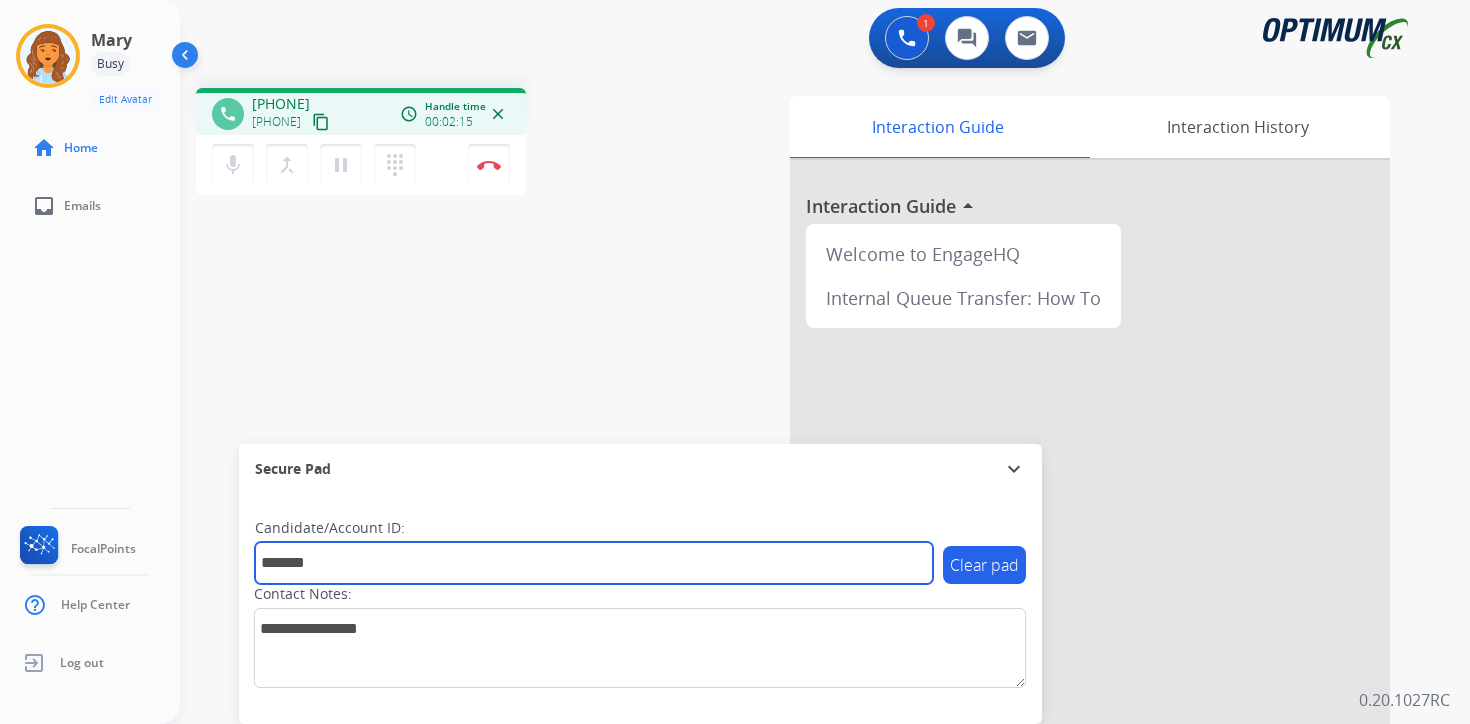 type on "*******" 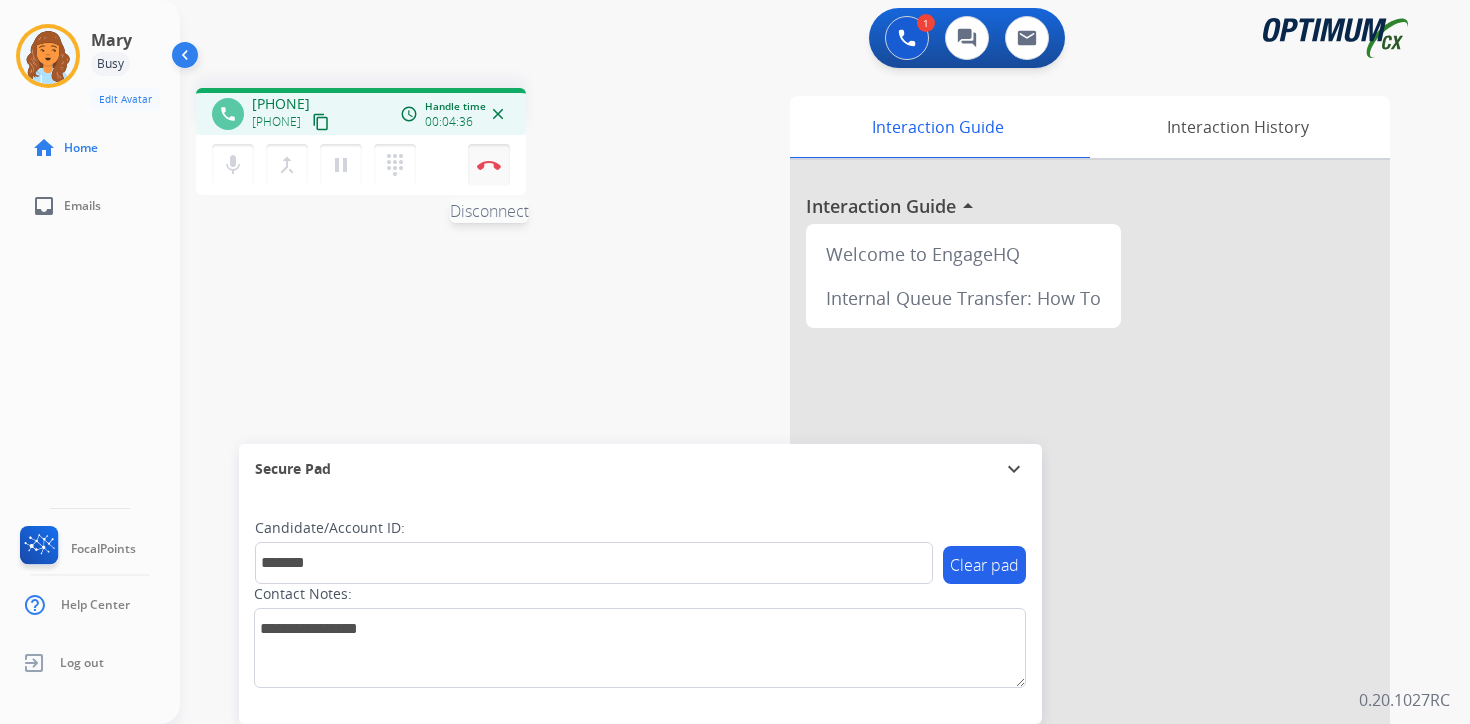 click at bounding box center (489, 165) 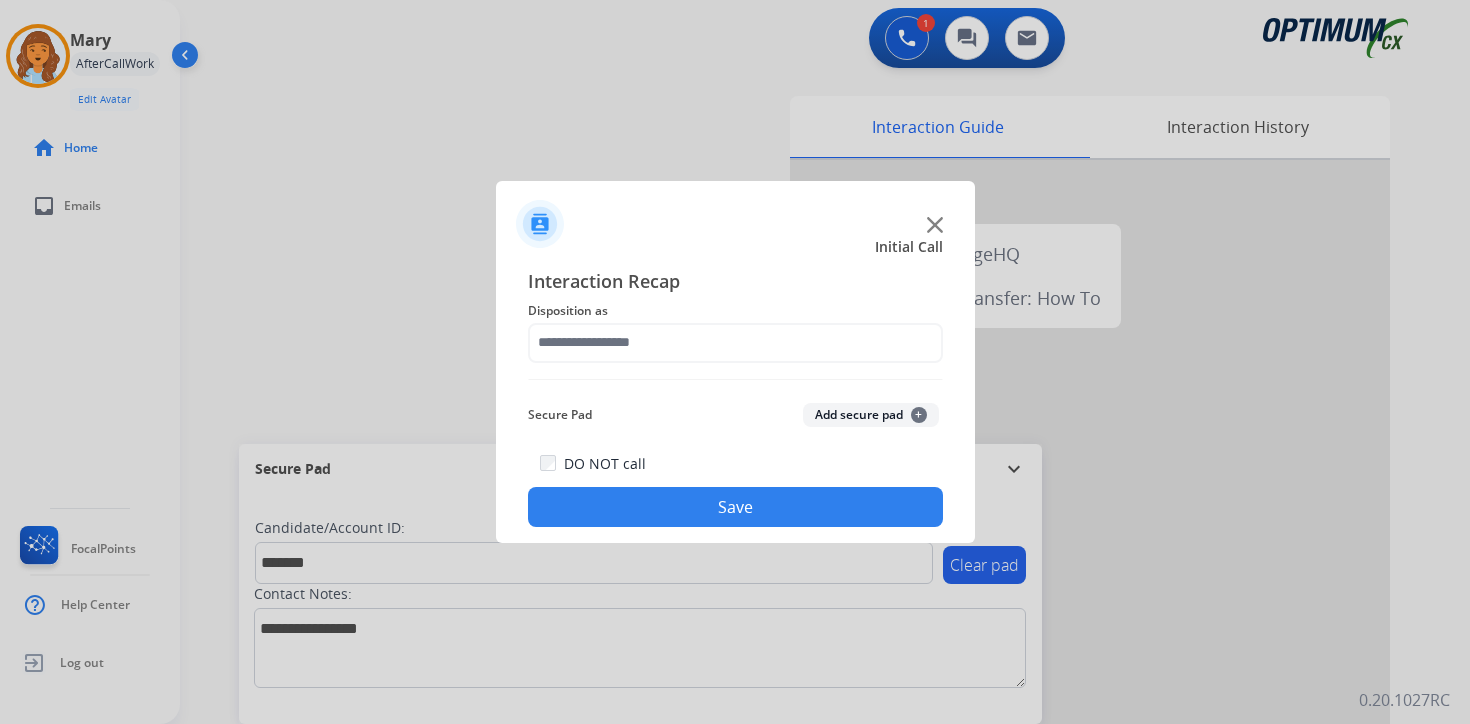 click on "Add secure pad  +" 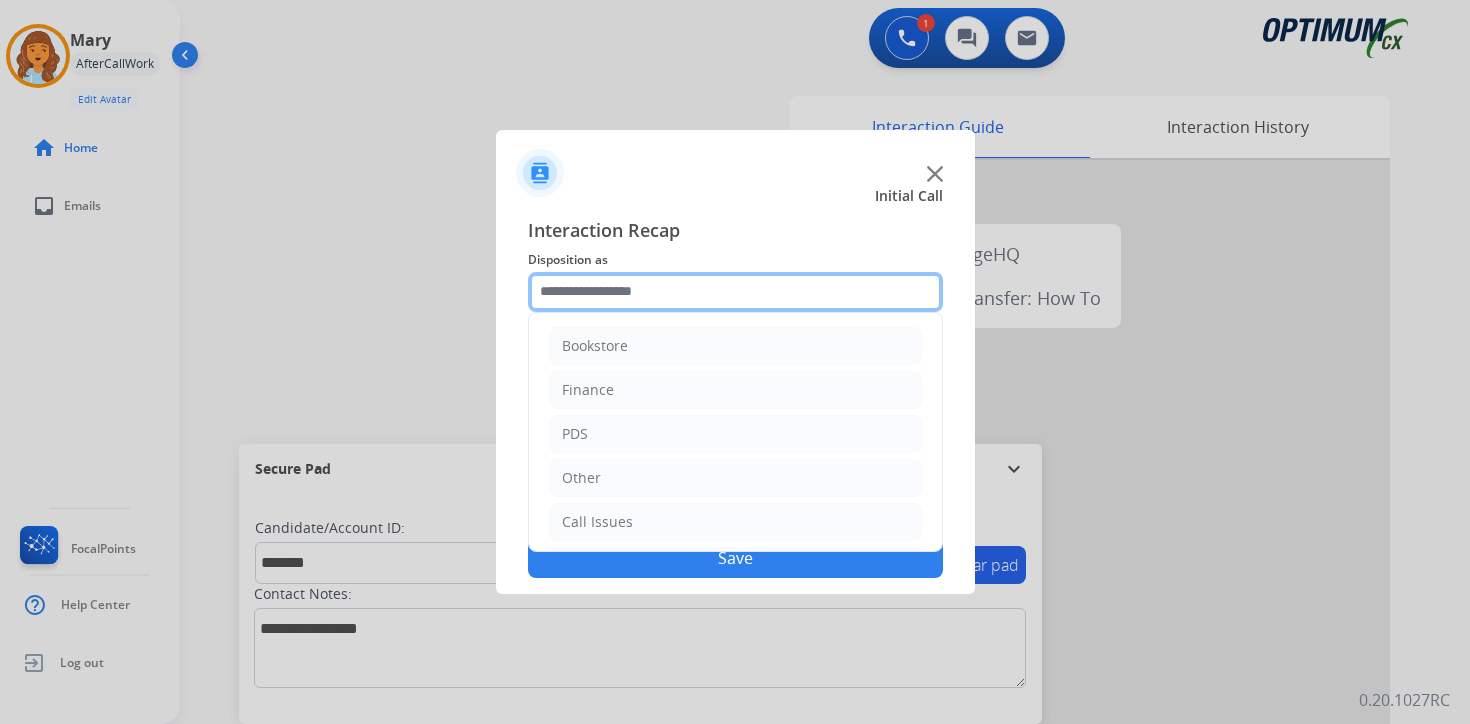 click 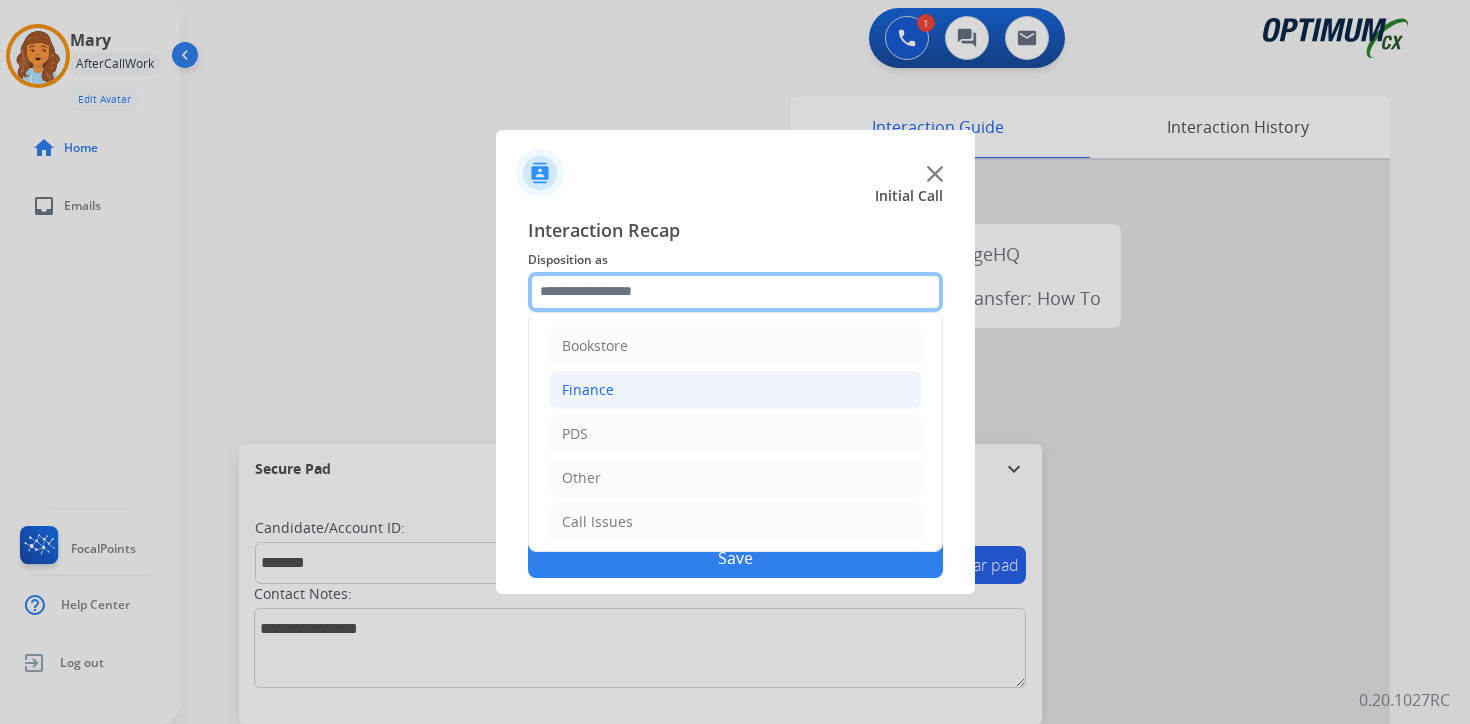 scroll, scrollTop: 136, scrollLeft: 0, axis: vertical 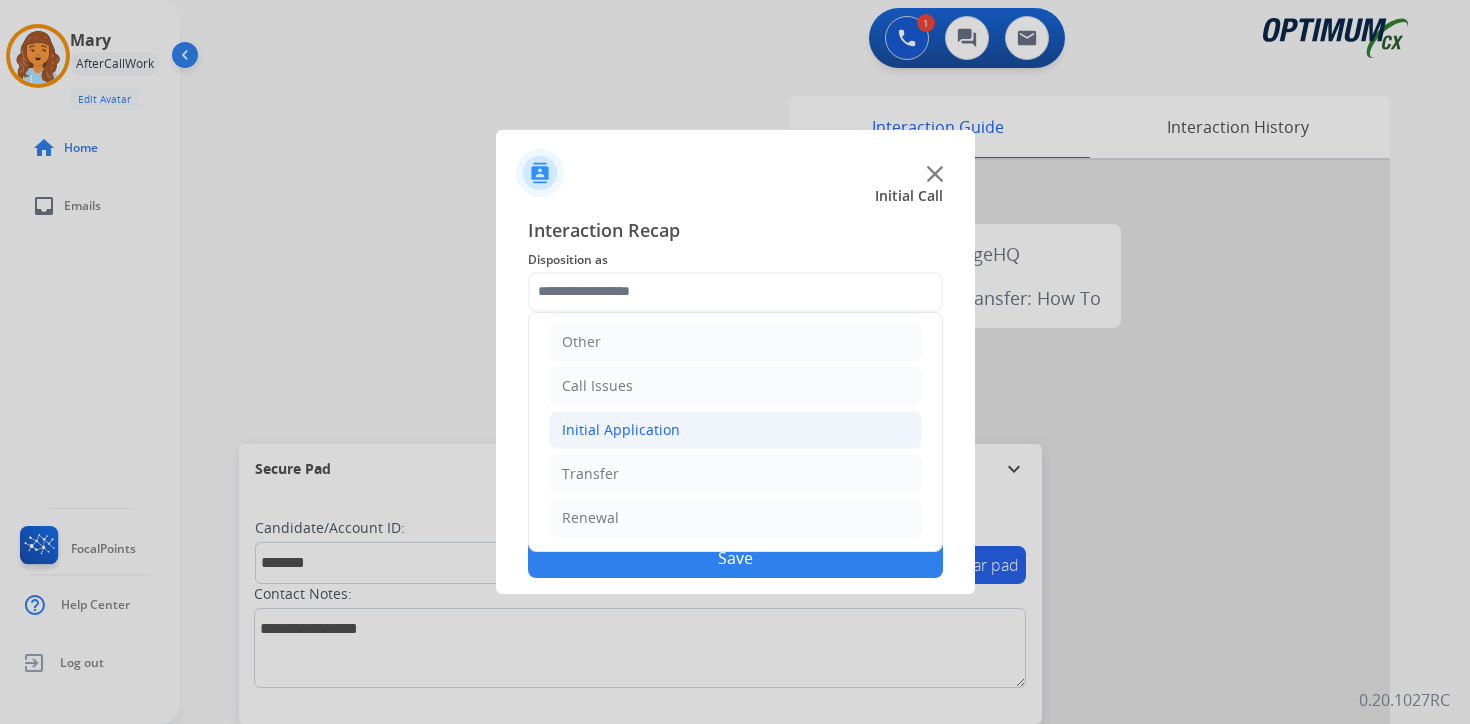 click on "Initial Application" 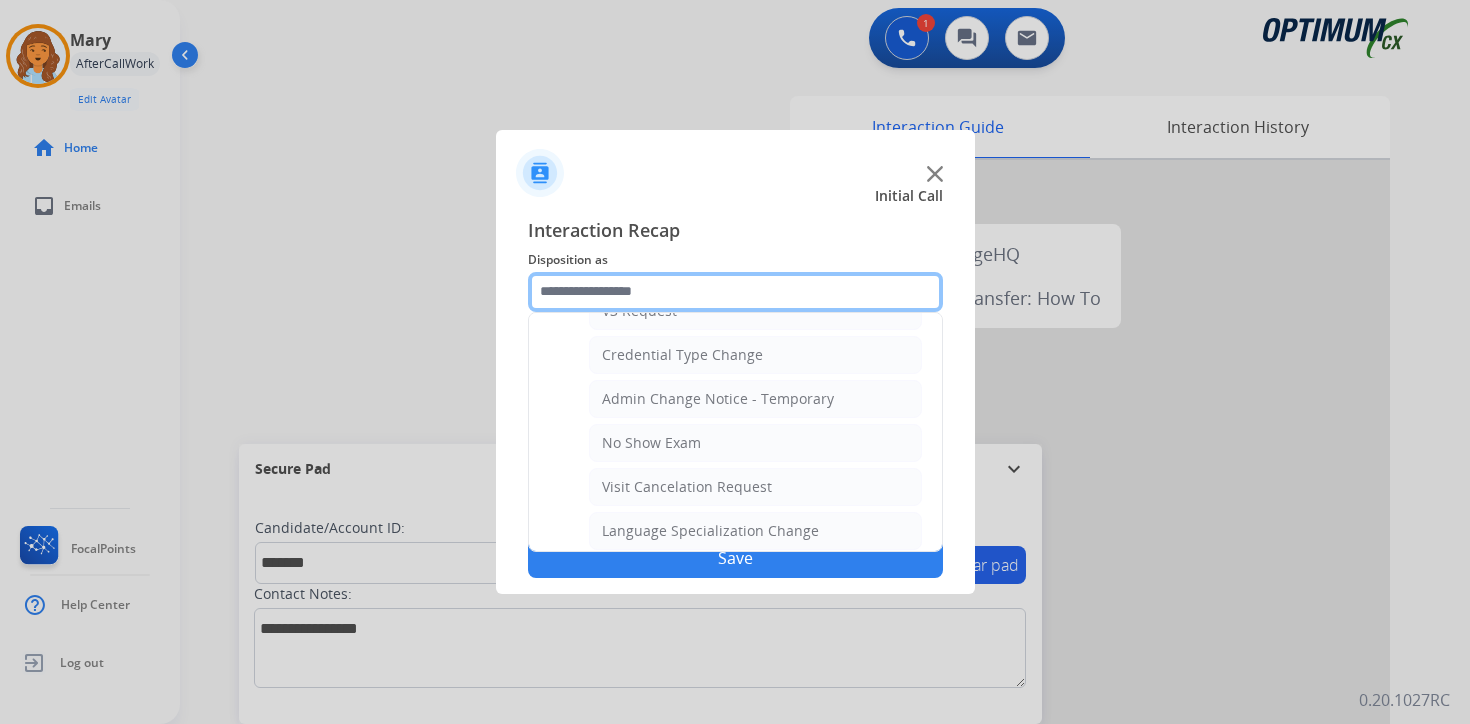 scroll, scrollTop: 1136, scrollLeft: 0, axis: vertical 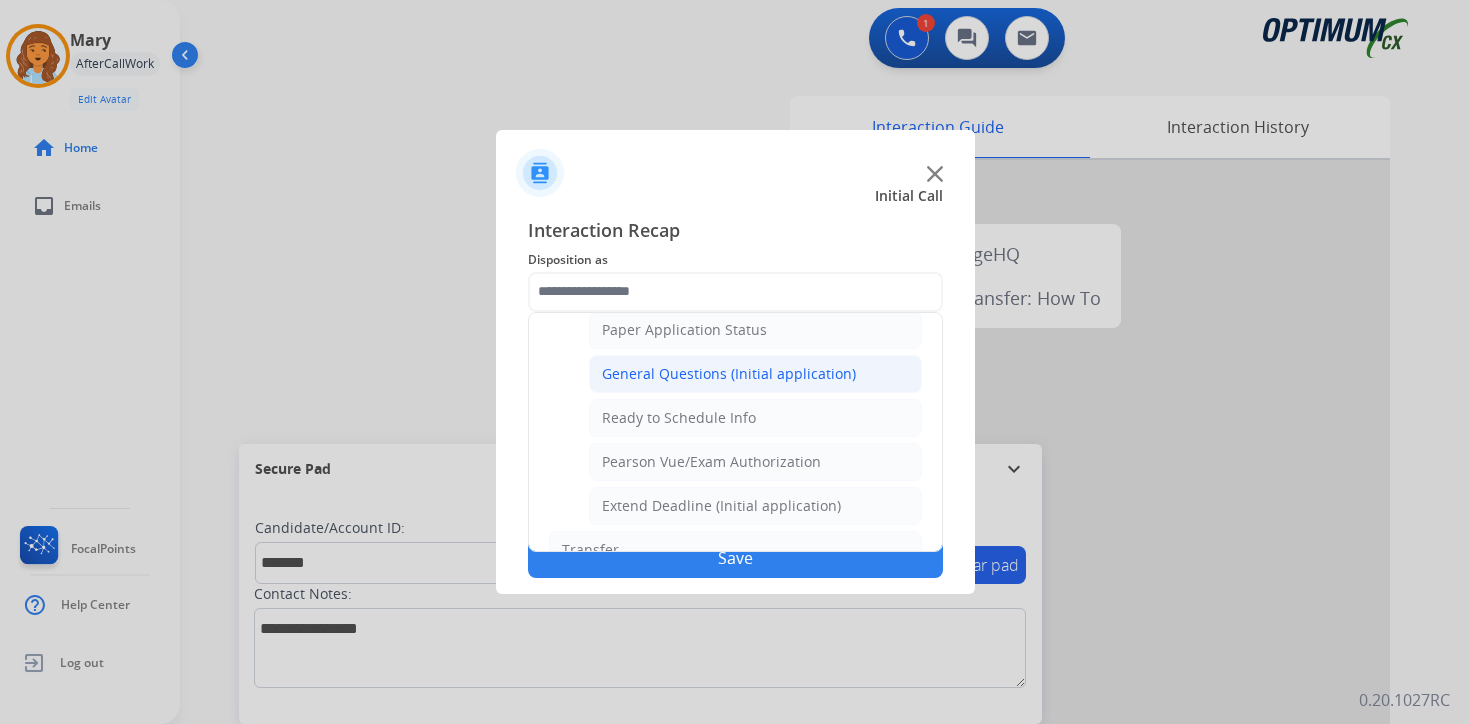 click on "General Questions (Initial application)" 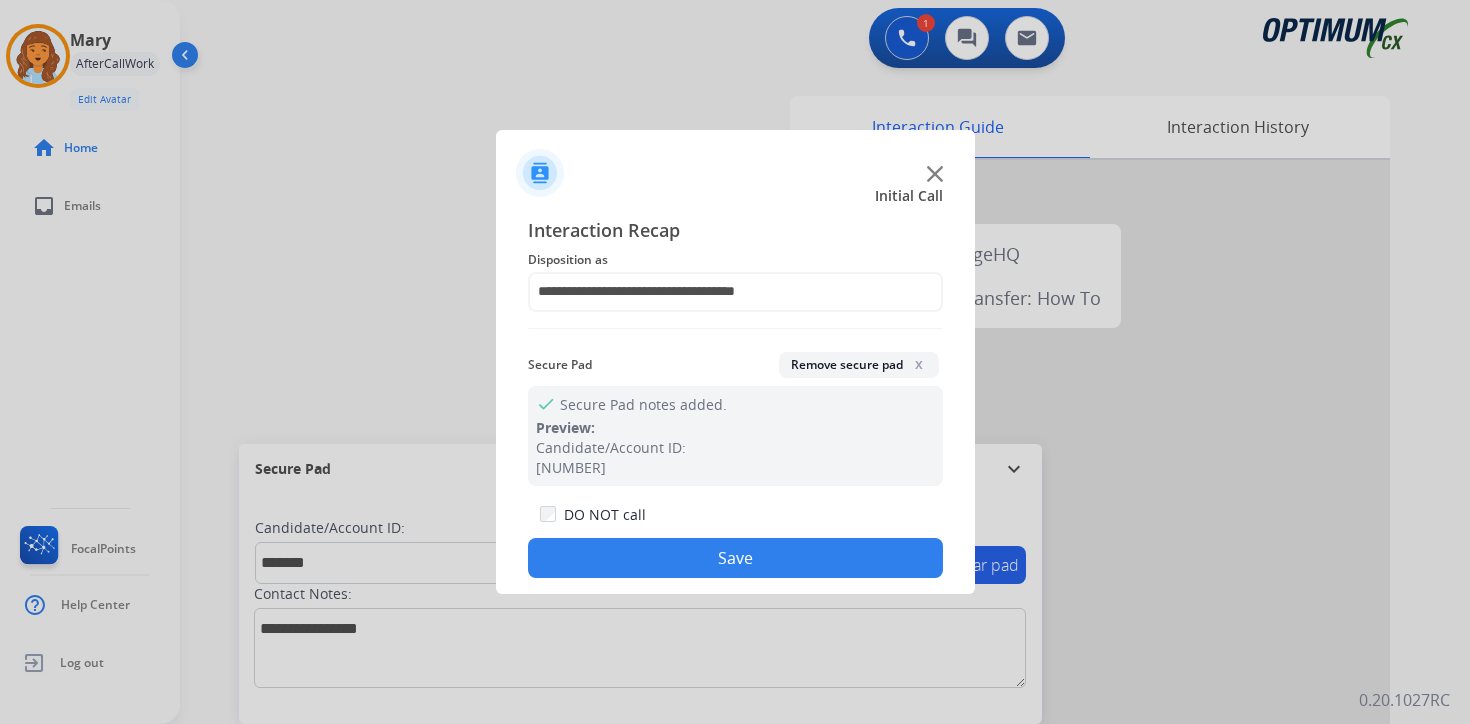 click on "Save" 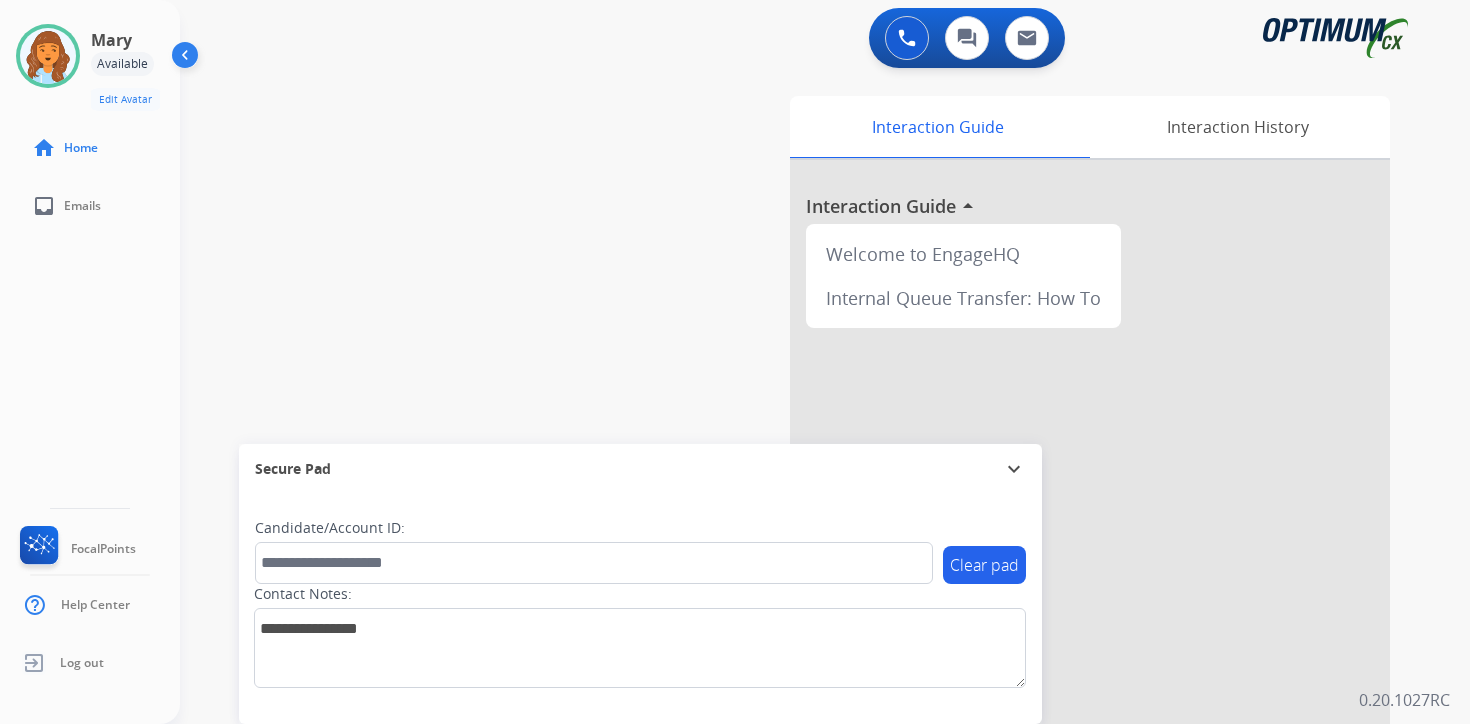 click on "Interaction Guide   Interaction History  Interaction Guide arrow_drop_up  Welcome to EngageHQ   Internal Queue Transfer: How To" at bounding box center (1059, 497) 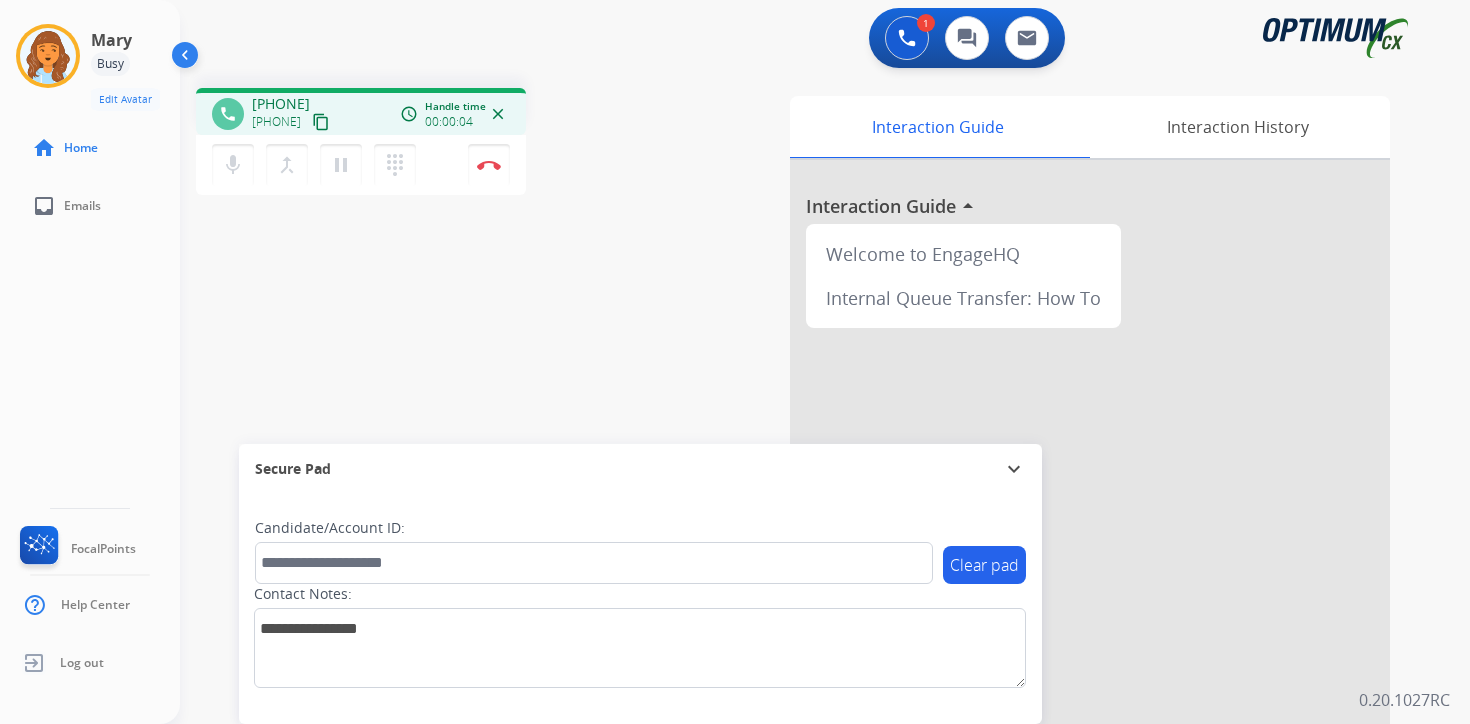 click on "content_copy" at bounding box center [321, 122] 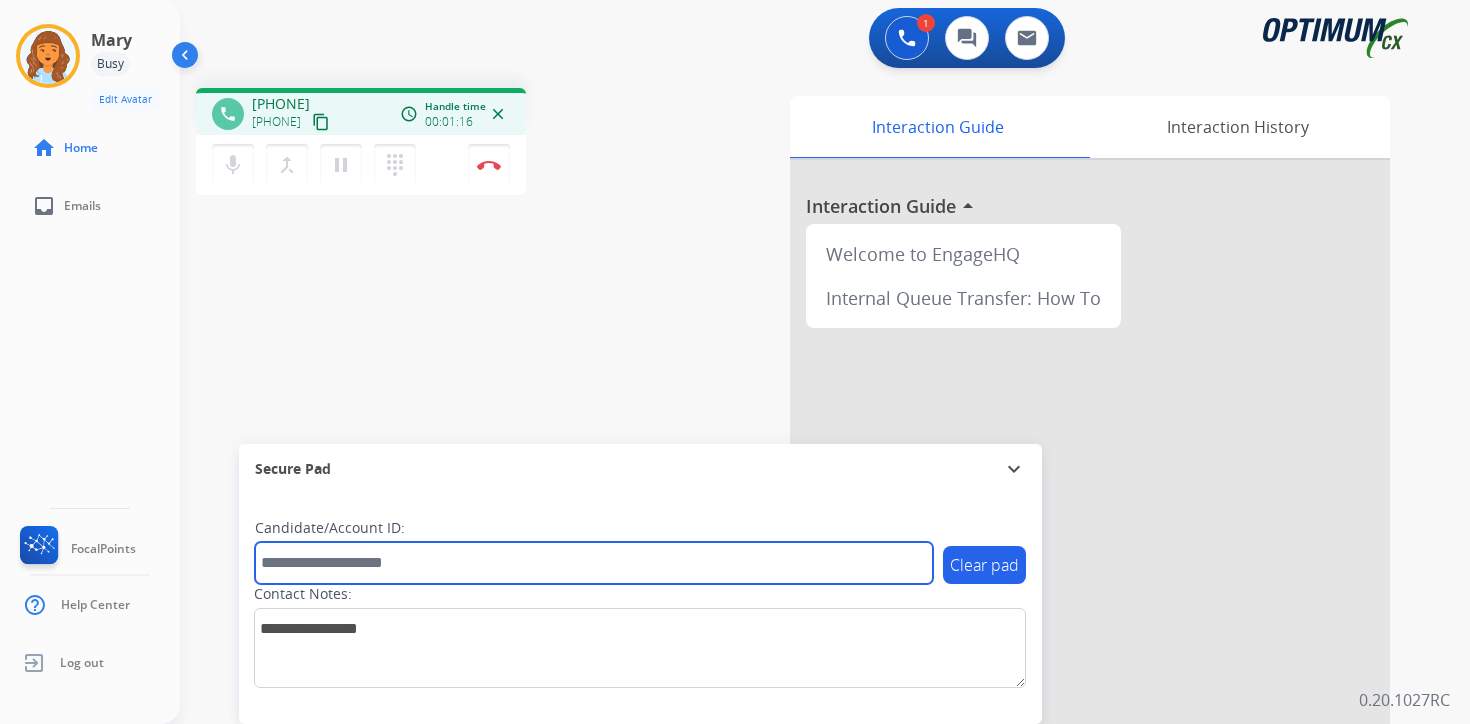 click at bounding box center (594, 563) 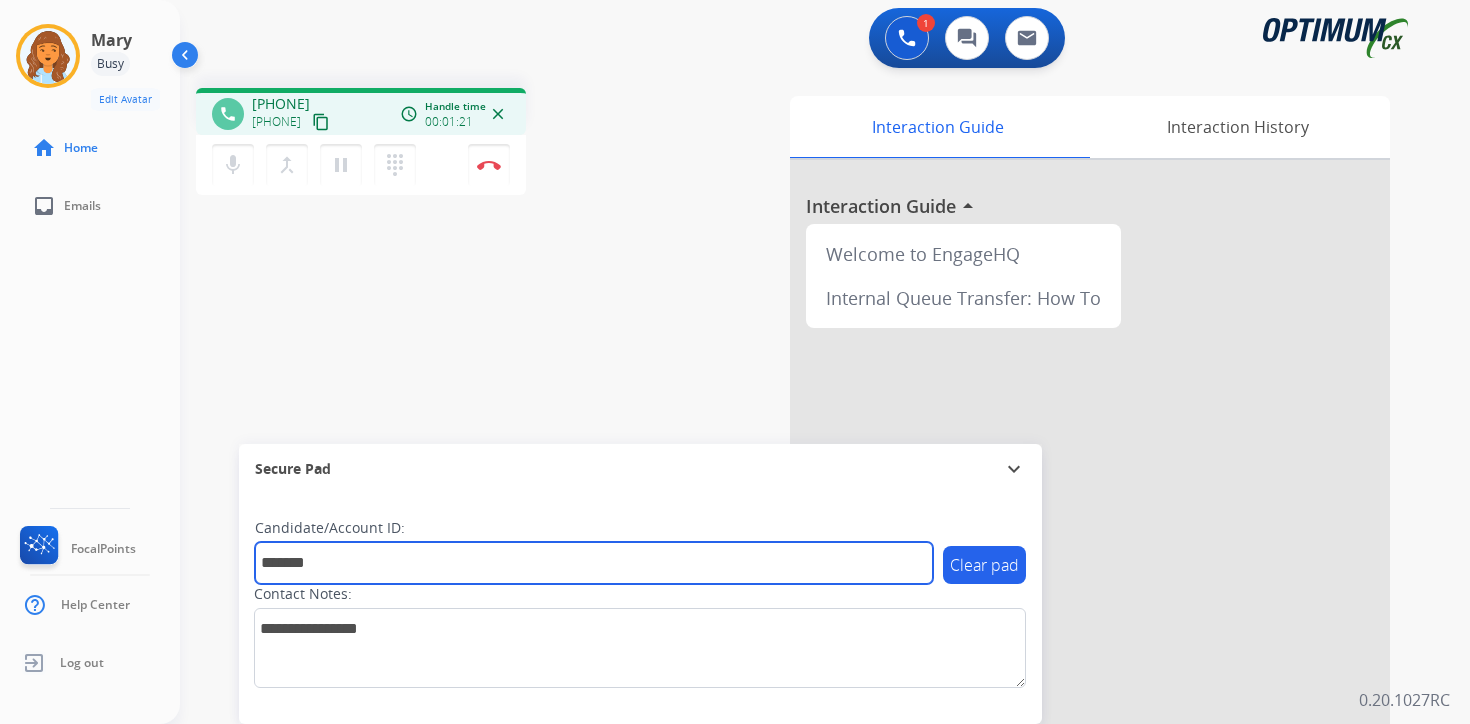 type on "*******" 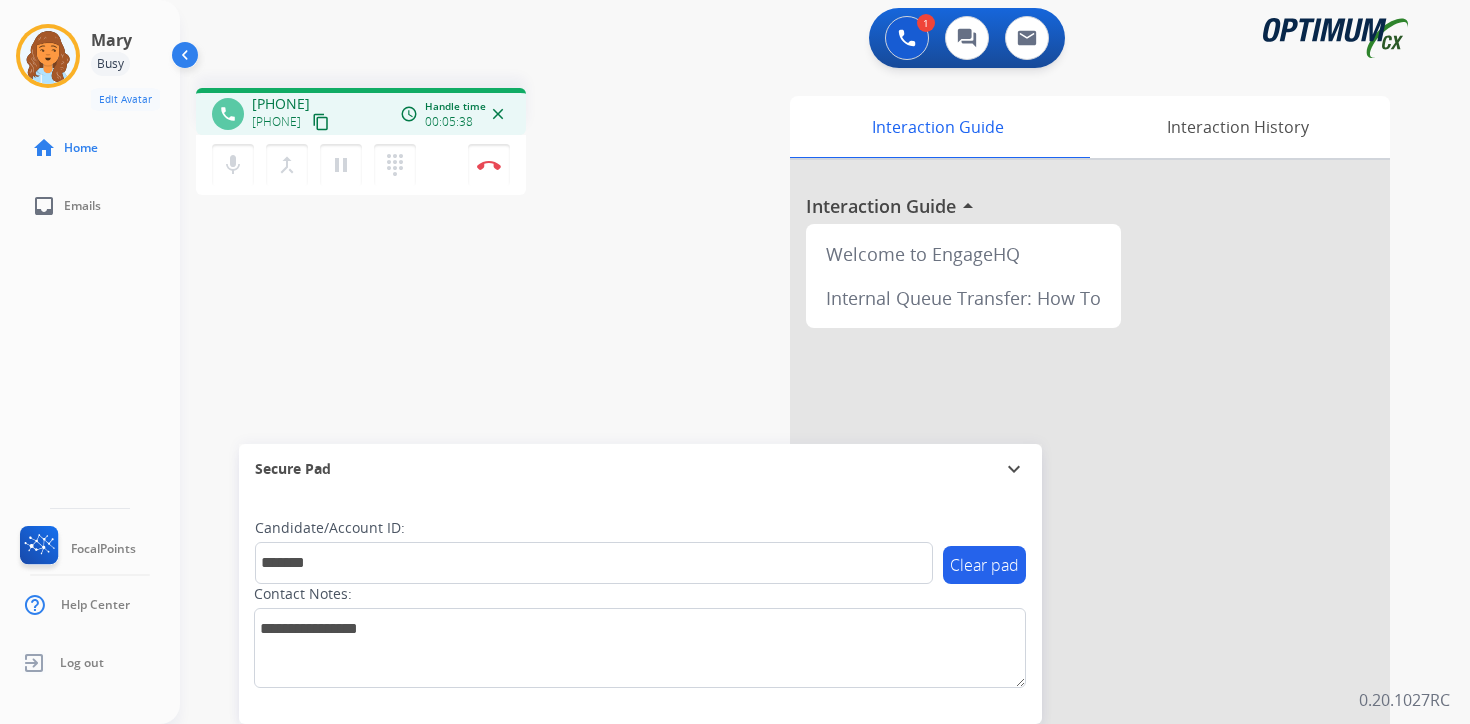 click on "0.20.1027RC" at bounding box center [1404, 700] 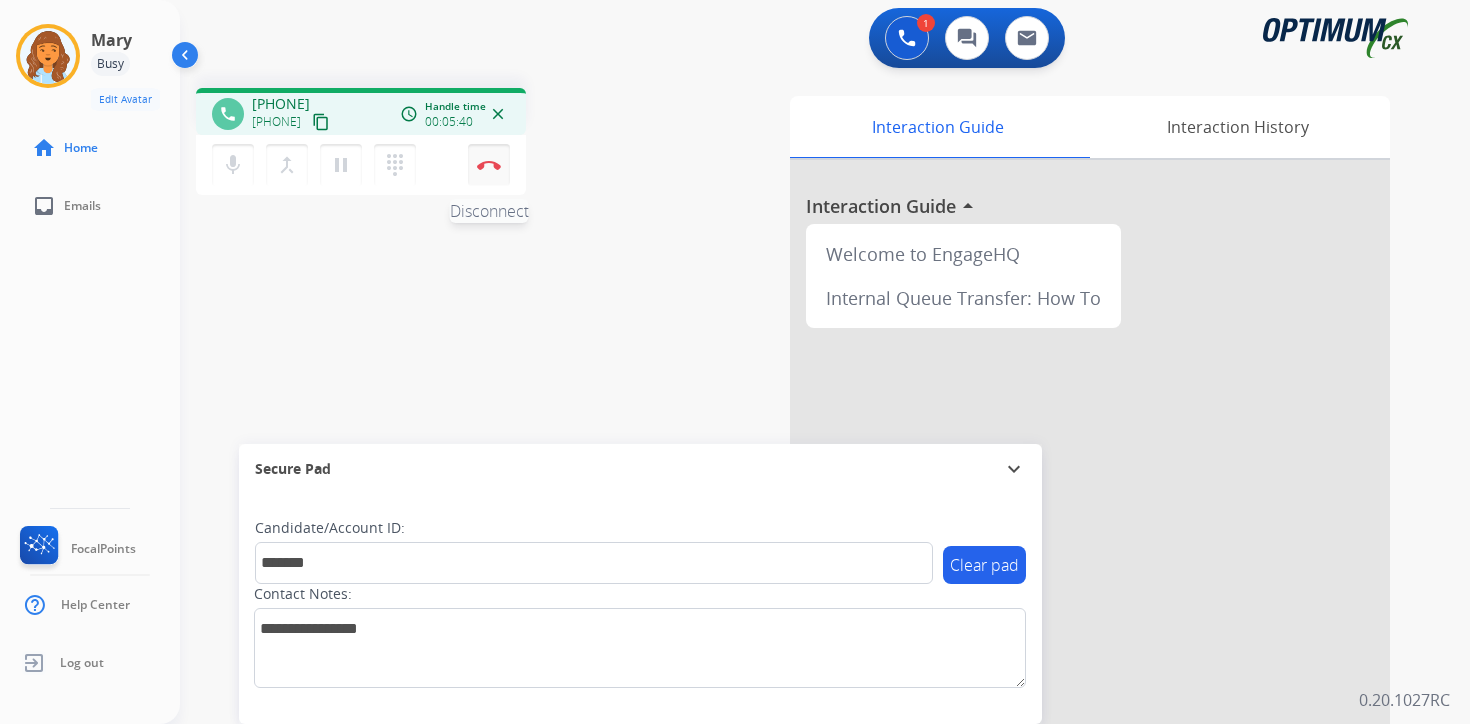 click at bounding box center [489, 165] 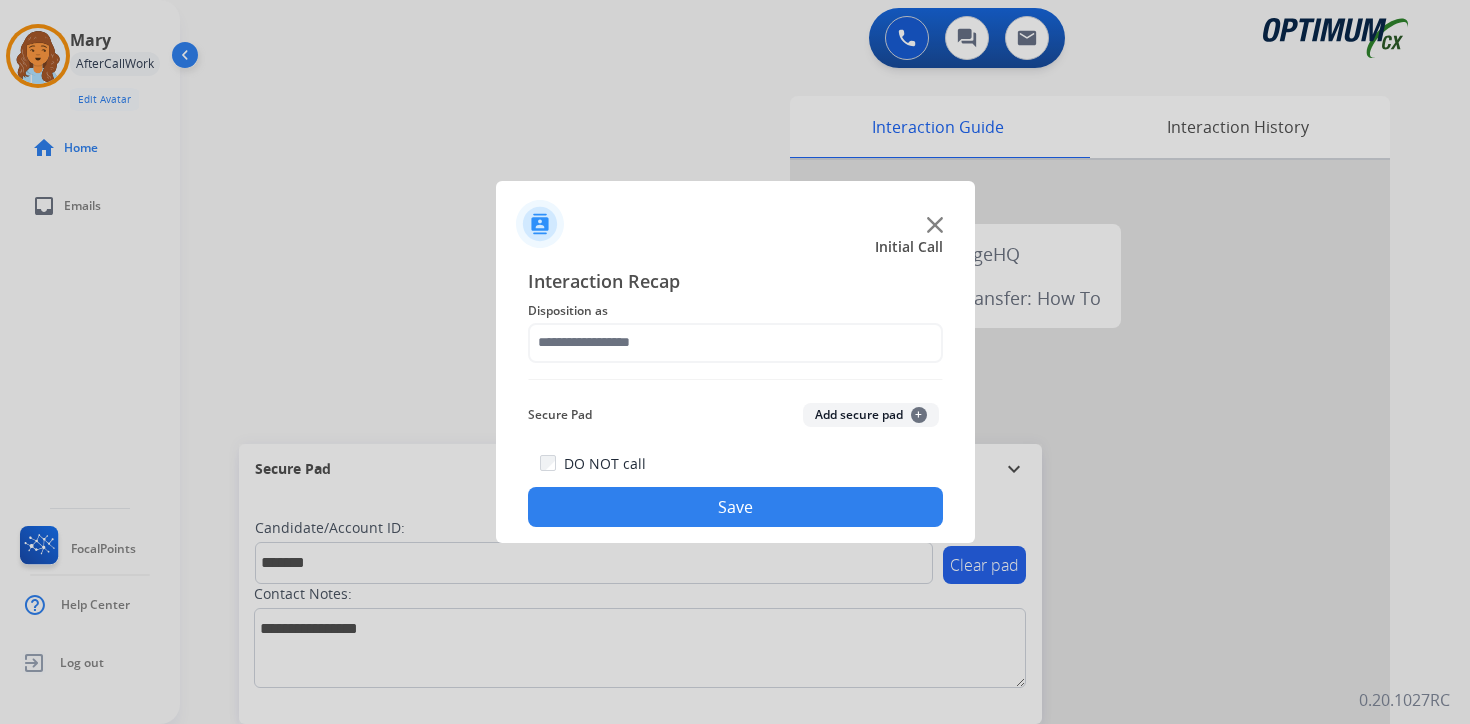 click on "Add secure pad  +" 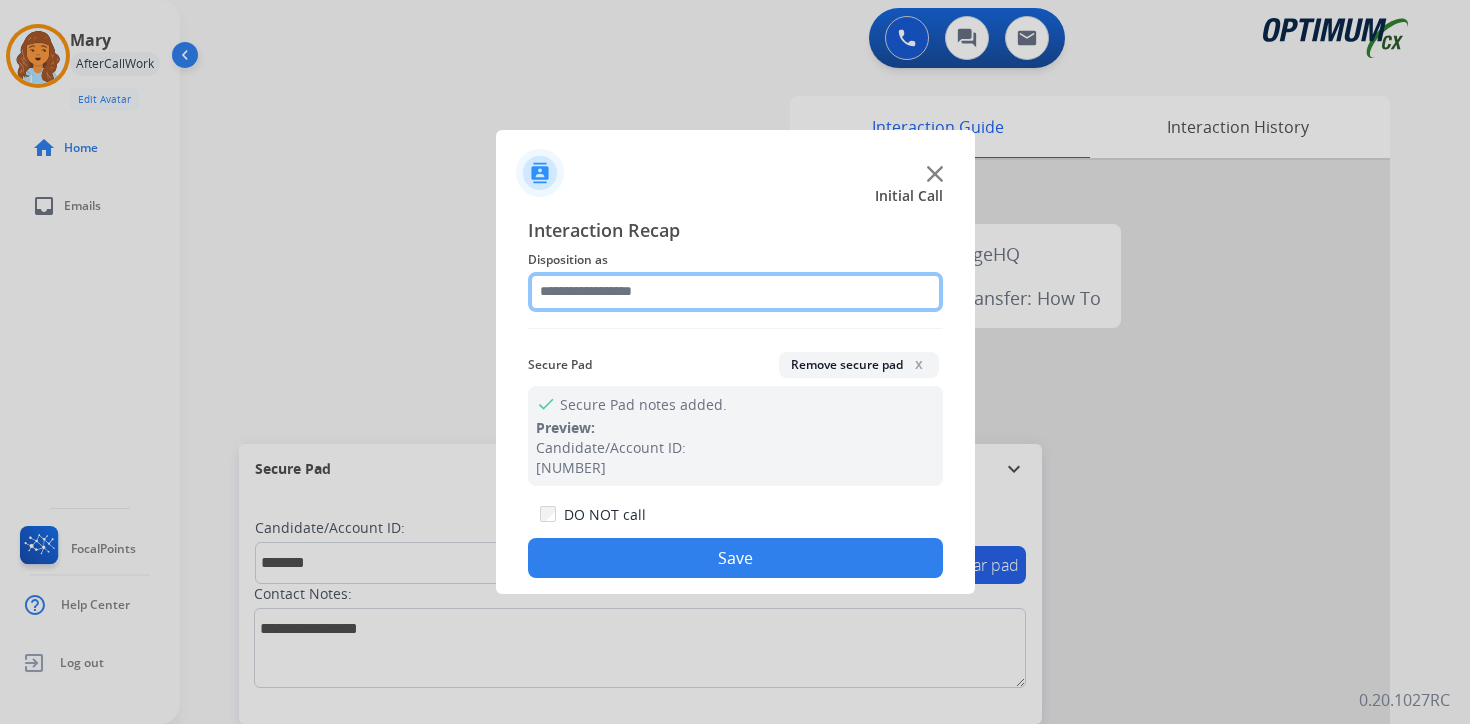 click 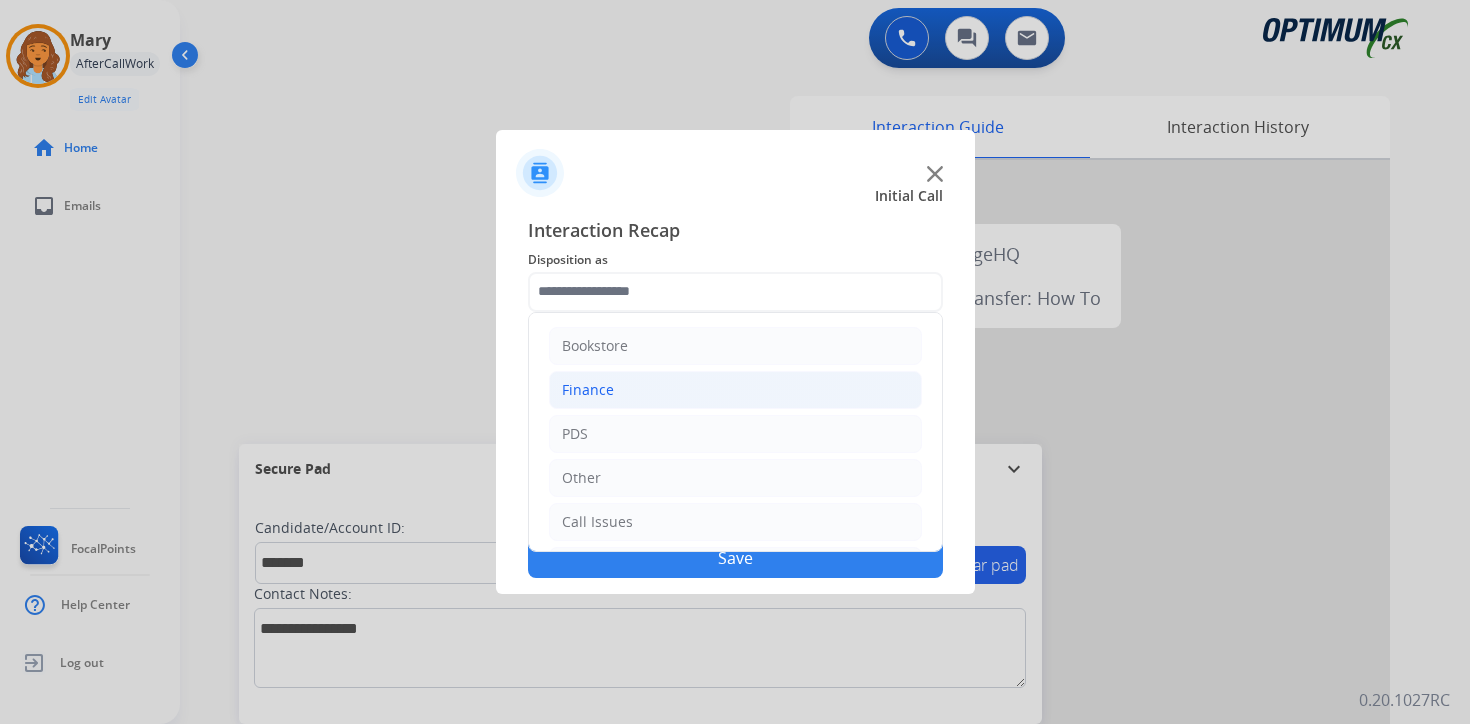 click on "Finance" 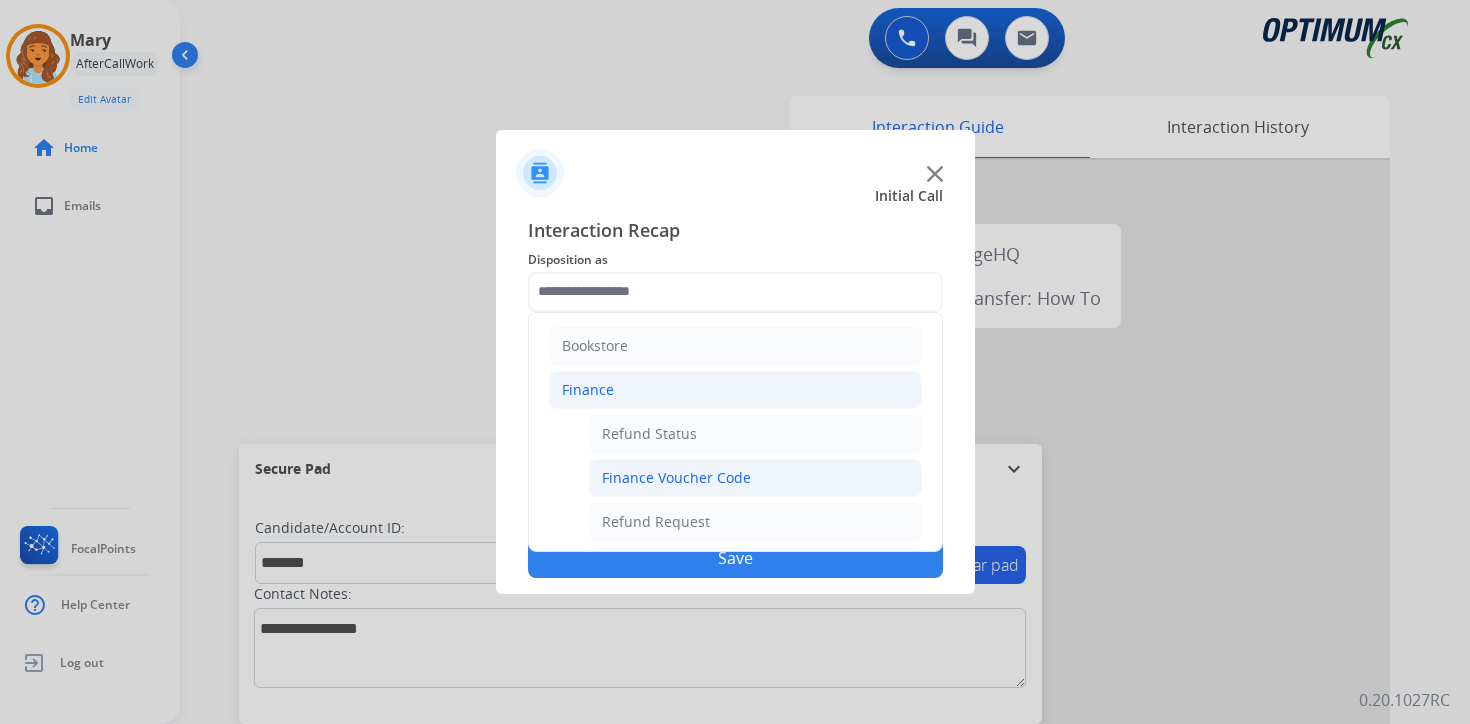 click on "Finance Voucher Code" 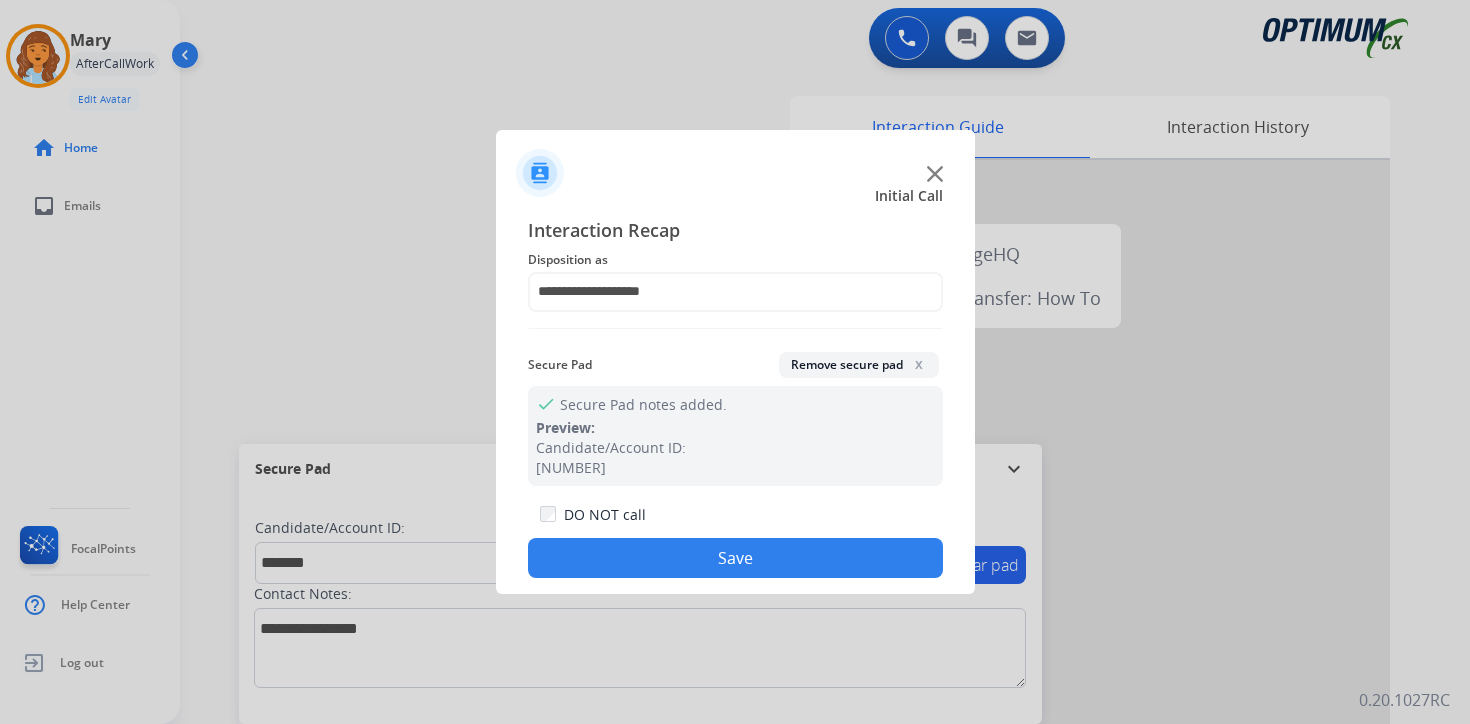 click on "Save" 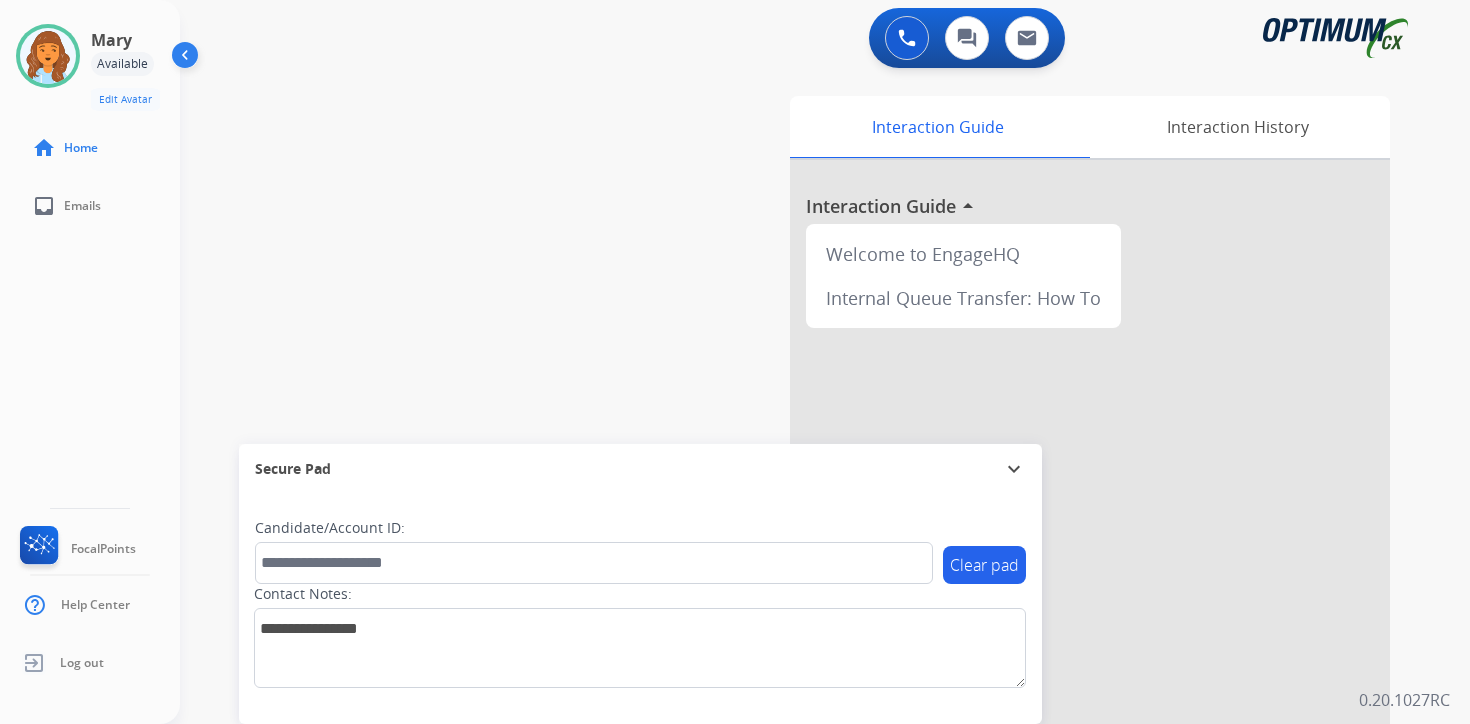 click on "0 Voice Interactions  0  Chat Interactions   0  Email Interactions swap_horiz Break voice bridge close_fullscreen Connect 3-Way Call merge_type Separate 3-Way Call  Interaction Guide   Interaction History  Interaction Guide arrow_drop_up  Welcome to EngageHQ   Internal Queue Transfer: How To  Secure Pad expand_more Clear pad Candidate/Account ID: Contact Notes:                  0.20.1027RC" at bounding box center [825, 362] 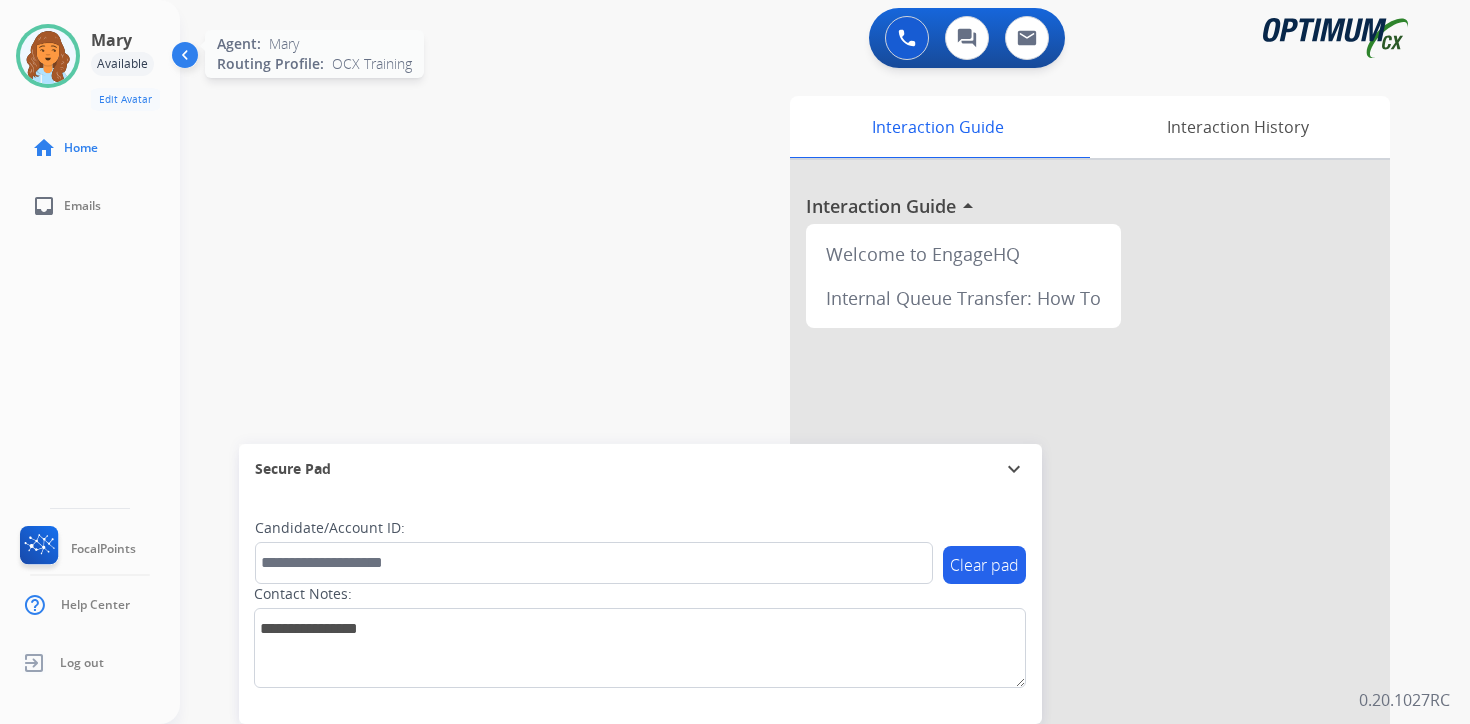 click at bounding box center (48, 56) 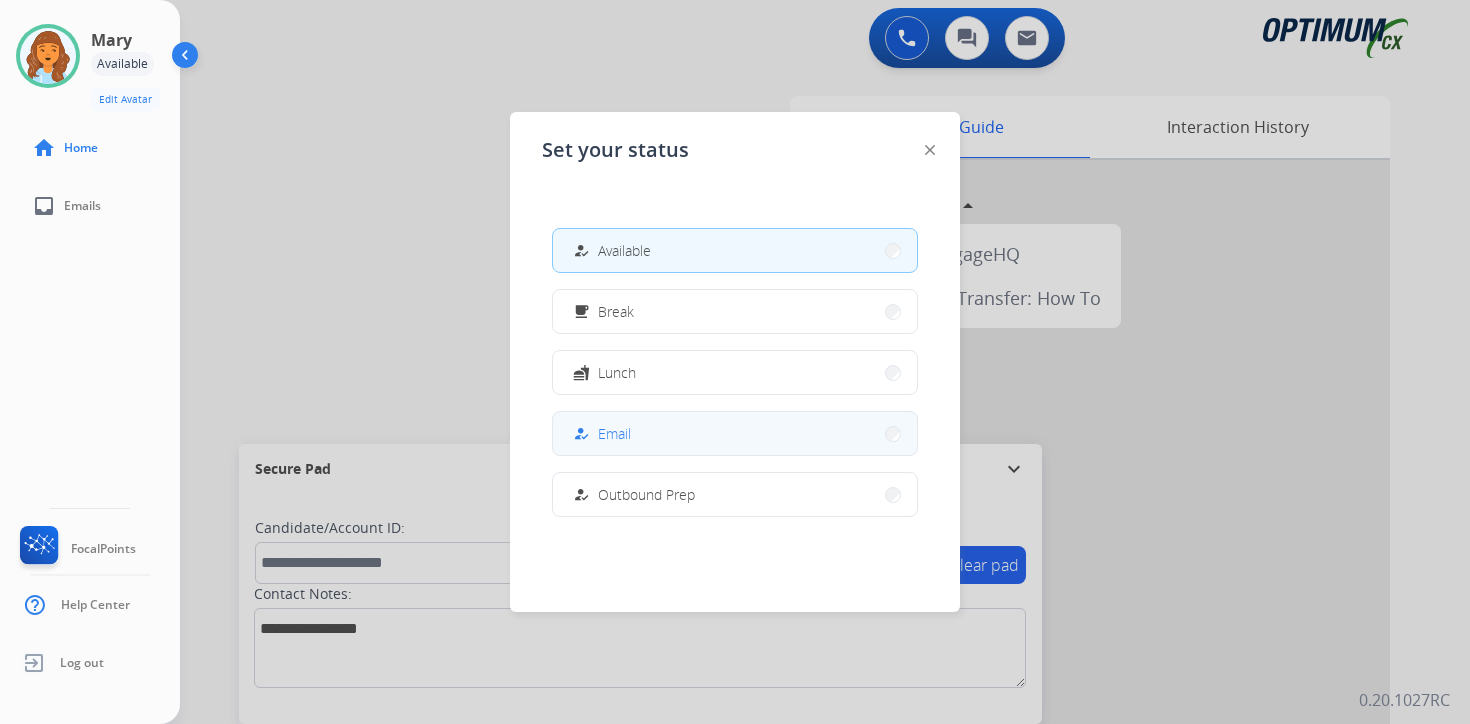 click on "Email" at bounding box center (614, 433) 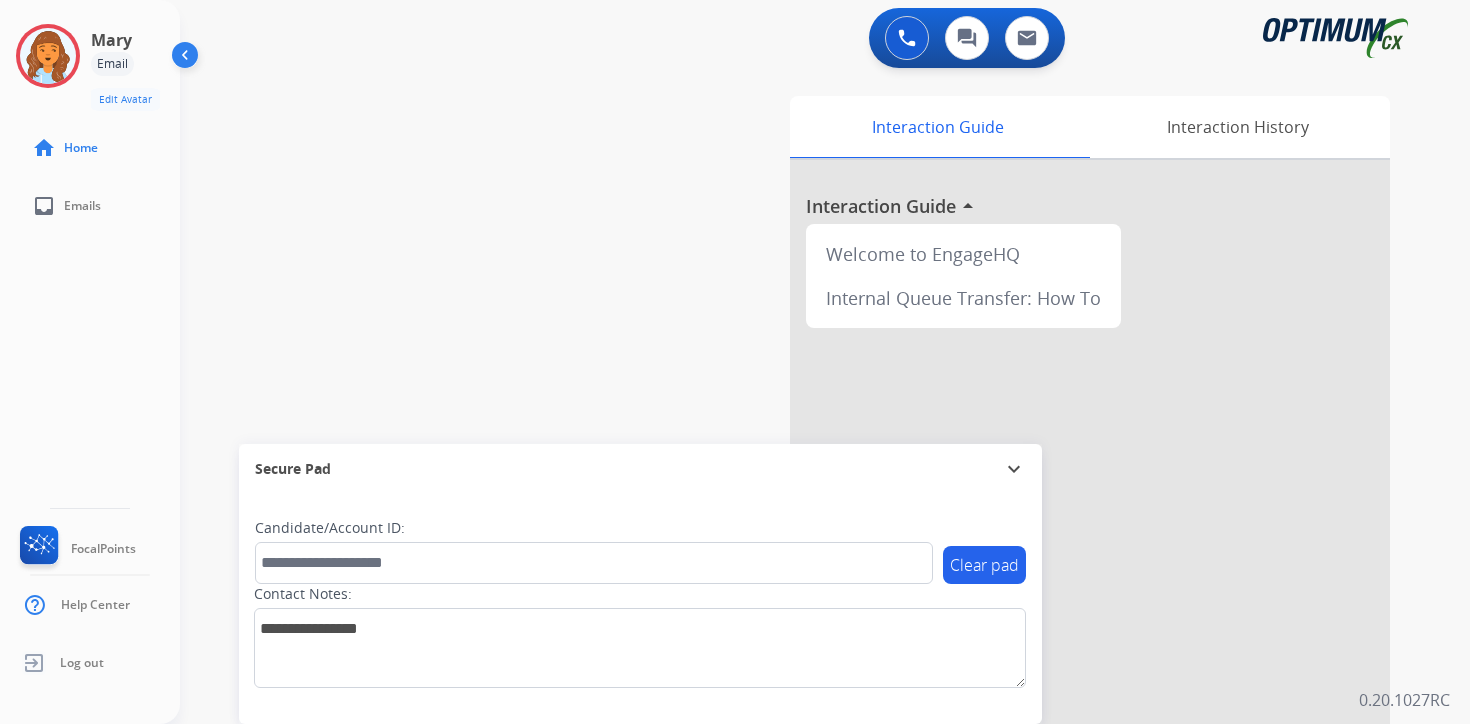 click on "Interaction Guide   Interaction History  Interaction Guide arrow_drop_up  Welcome to EngageHQ   Internal Queue Transfer: How To" at bounding box center [1059, 497] 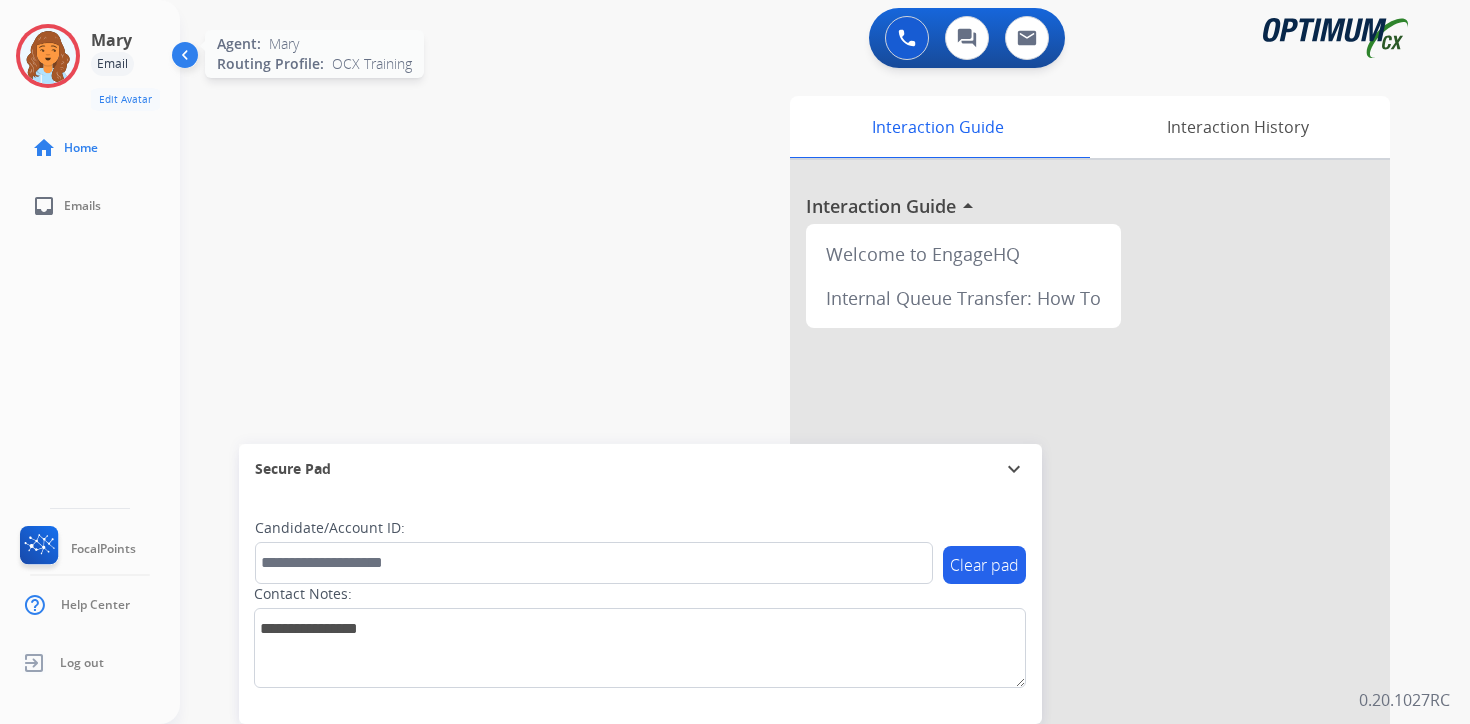 click at bounding box center (48, 56) 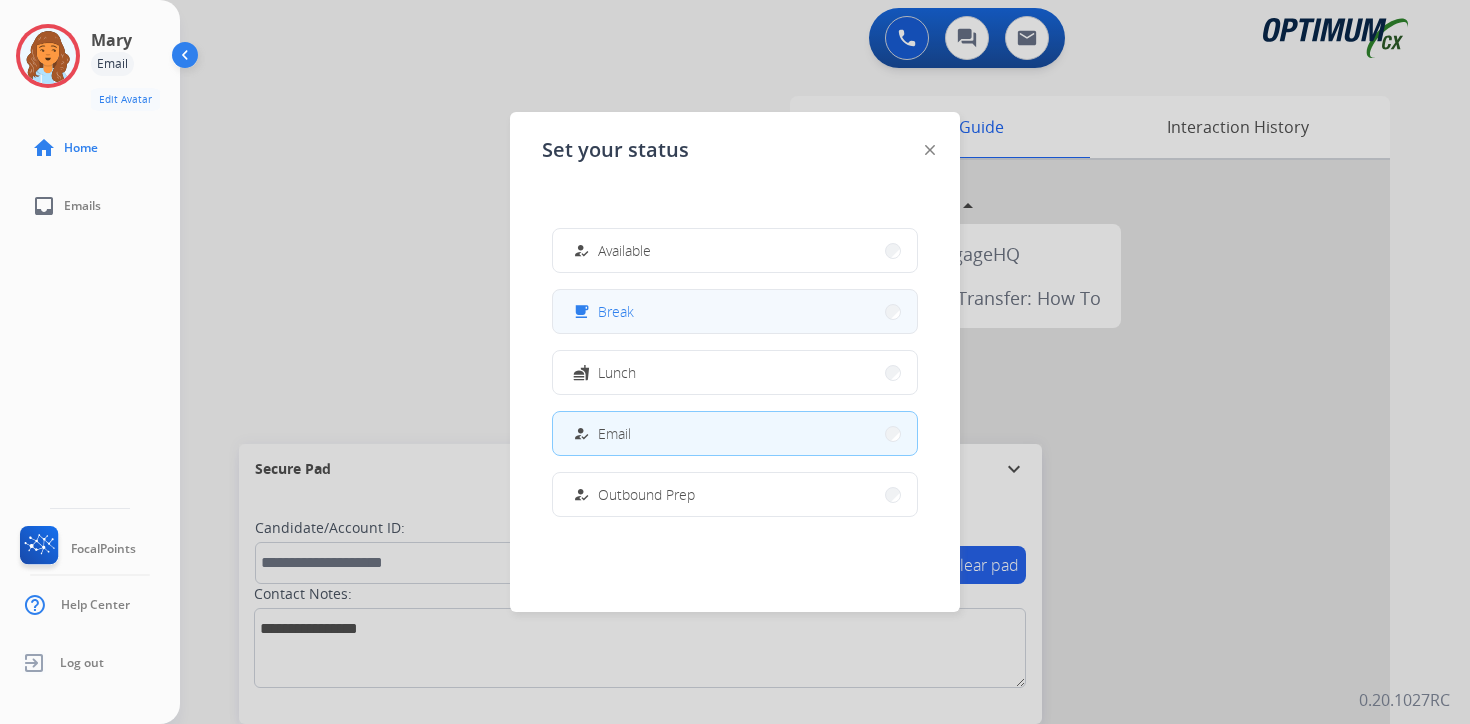 click on "free_breakfast Break" at bounding box center [601, 312] 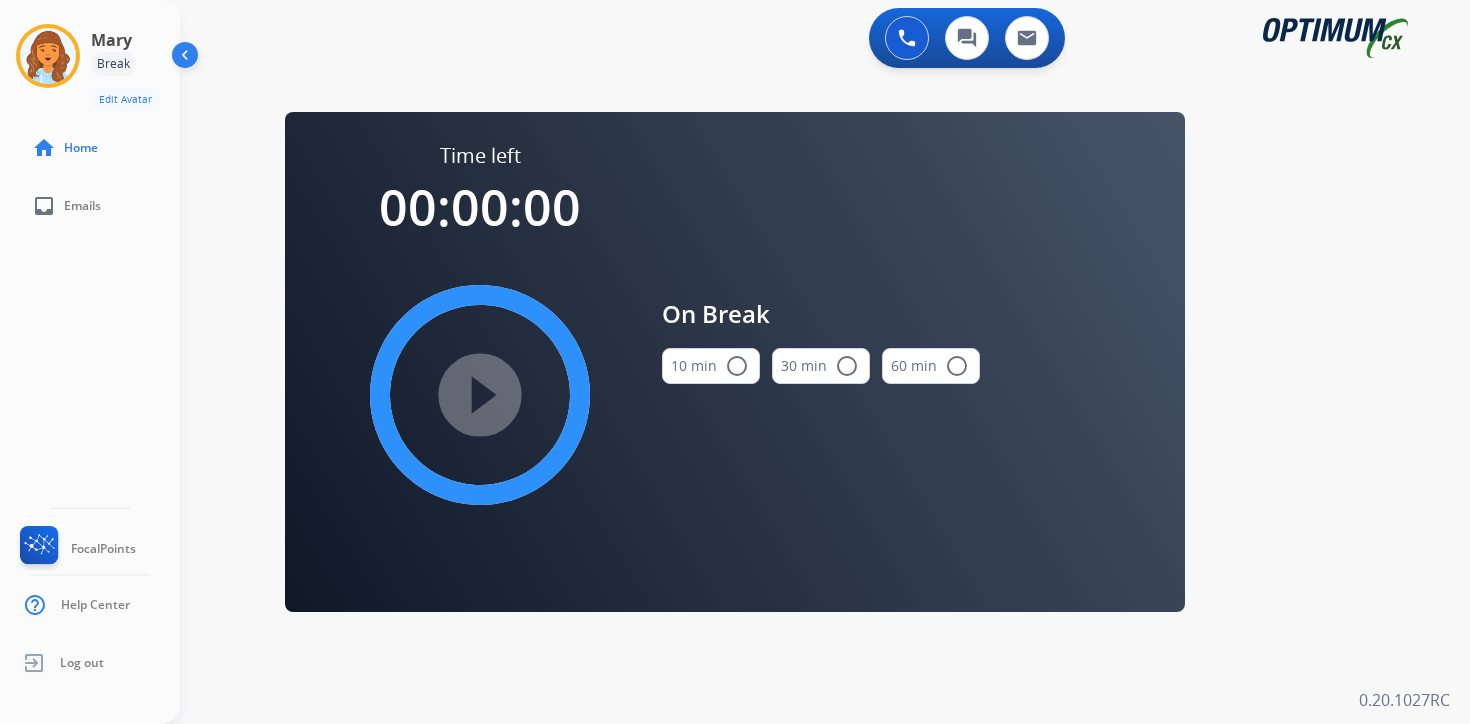 drag, startPoint x: 1378, startPoint y: 546, endPoint x: 1363, endPoint y: 548, distance: 15.132746 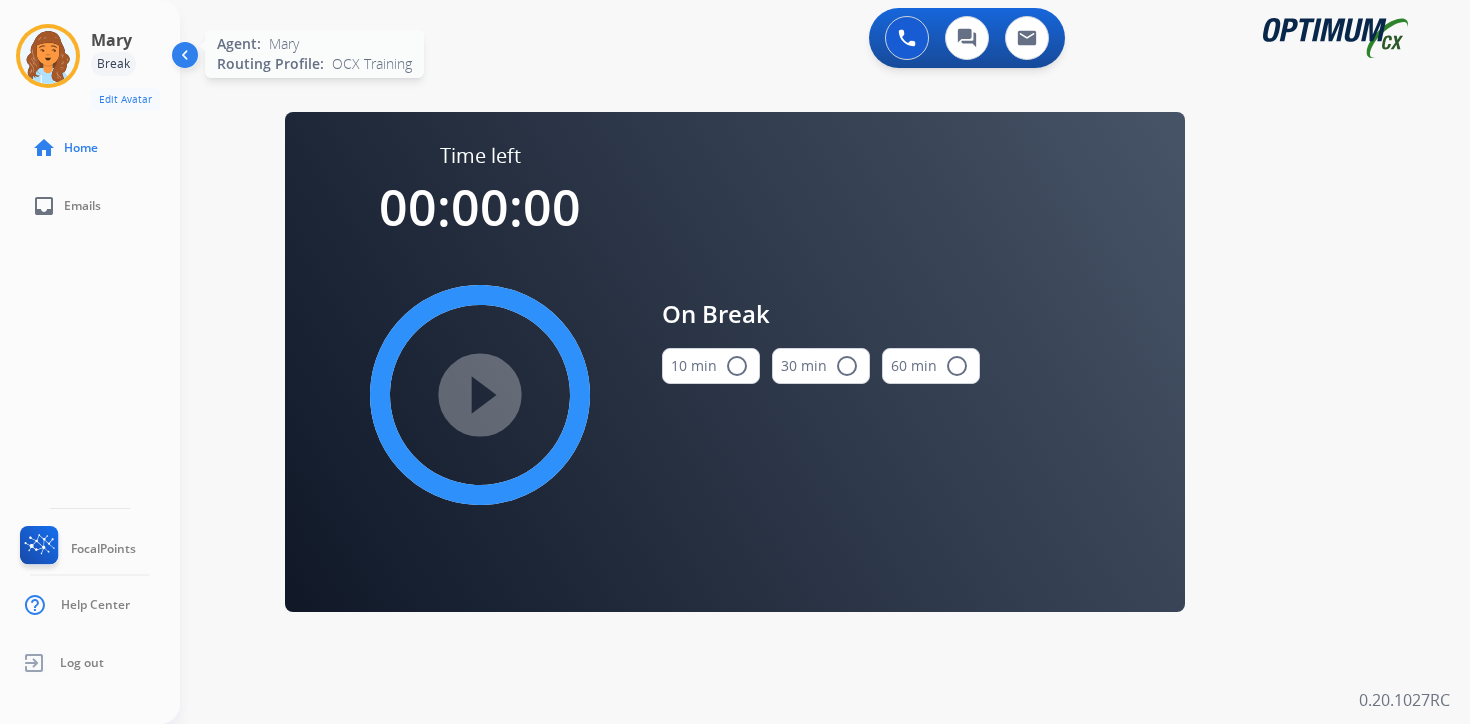 click at bounding box center (48, 56) 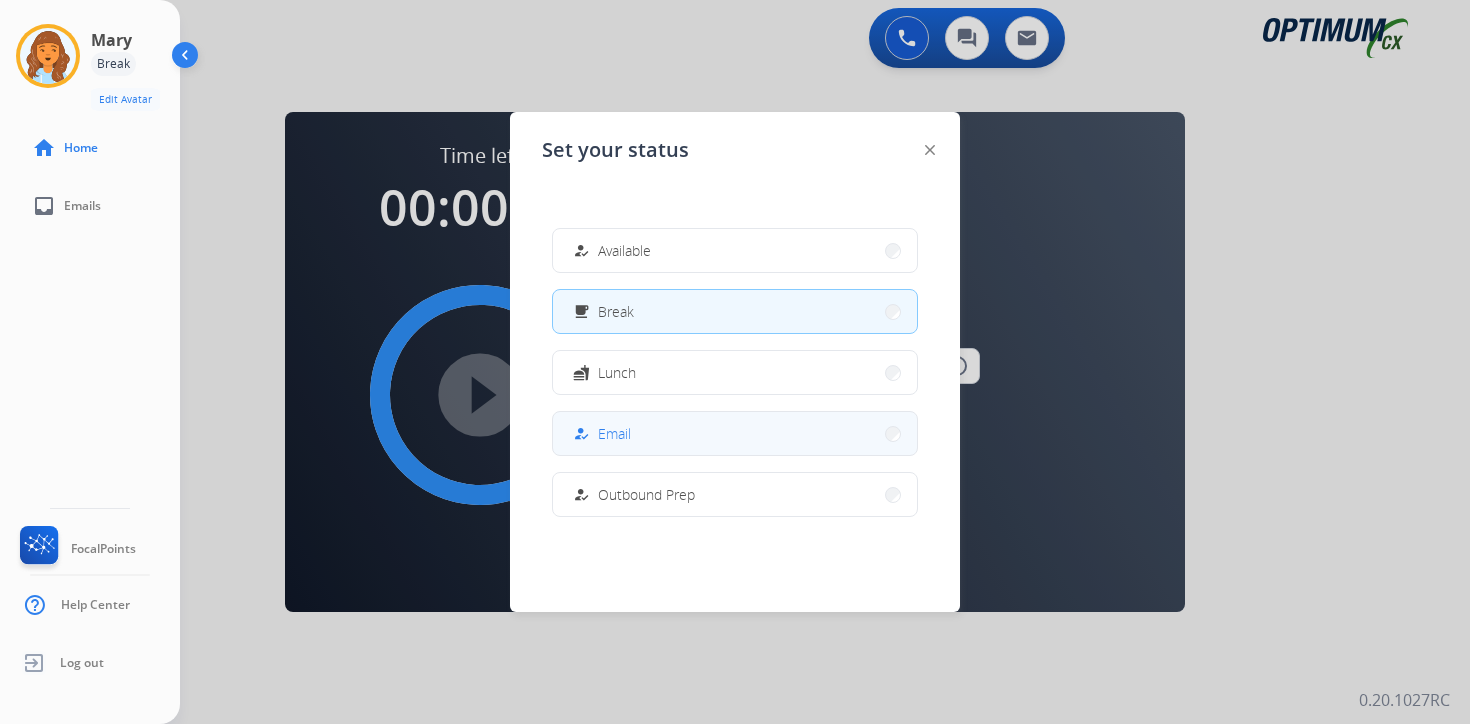 click on "how_to_reg Email" at bounding box center [735, 433] 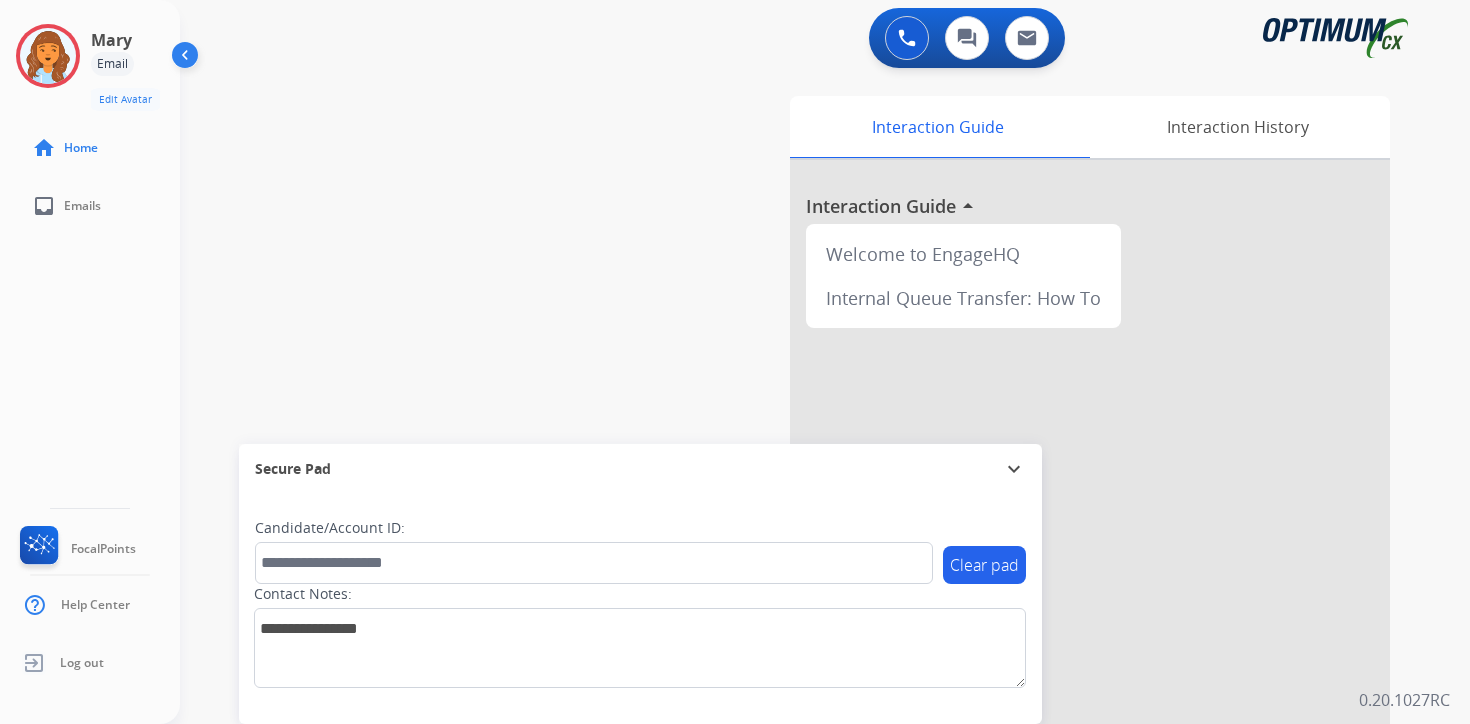 click on "0 Voice Interactions  0  Chat Interactions   0  Email Interactions swap_horiz Break voice bridge close_fullscreen Connect 3-Way Call merge_type Separate 3-Way Call  Interaction Guide   Interaction History  Interaction Guide arrow_drop_up  Welcome to EngageHQ   Internal Queue Transfer: How To  Secure Pad expand_more Clear pad Candidate/Account ID: Contact Notes:                  0.20.1027RC" at bounding box center [825, 362] 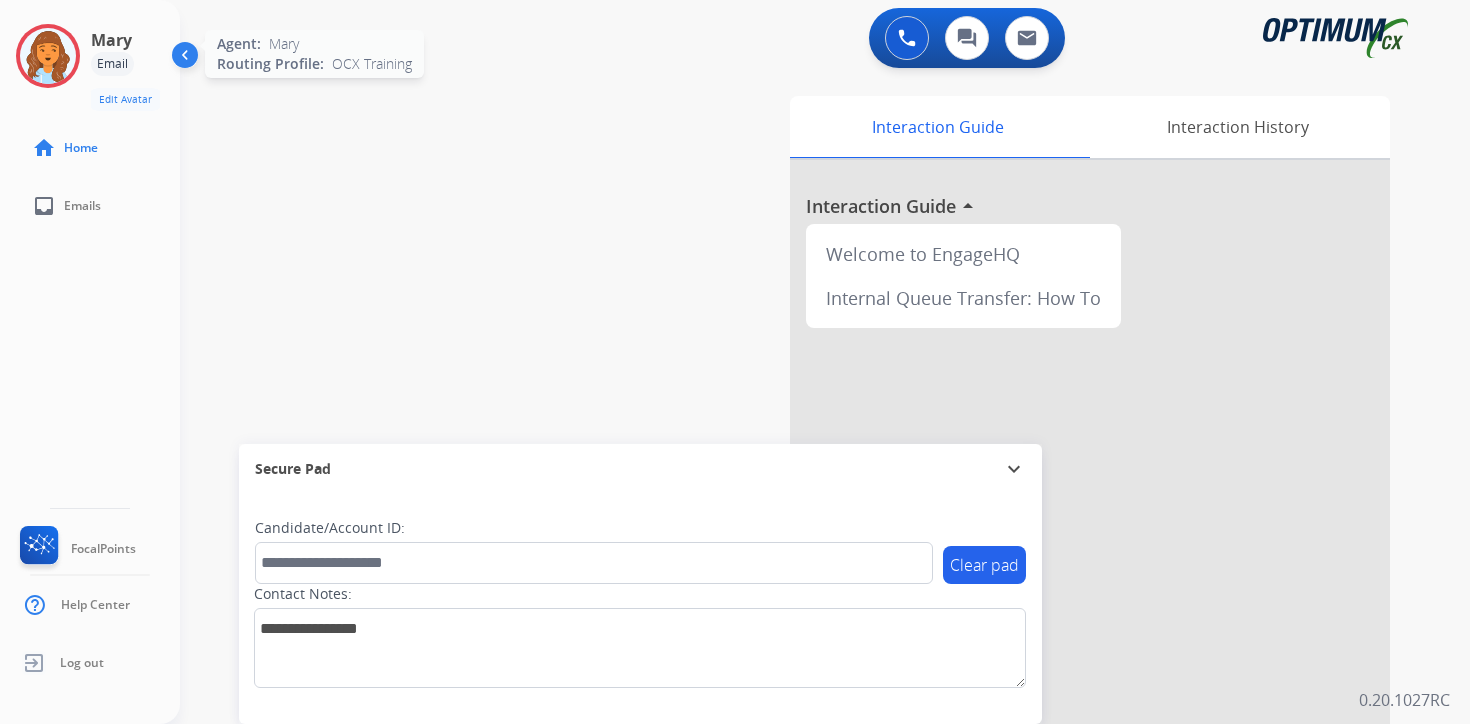 click at bounding box center [48, 56] 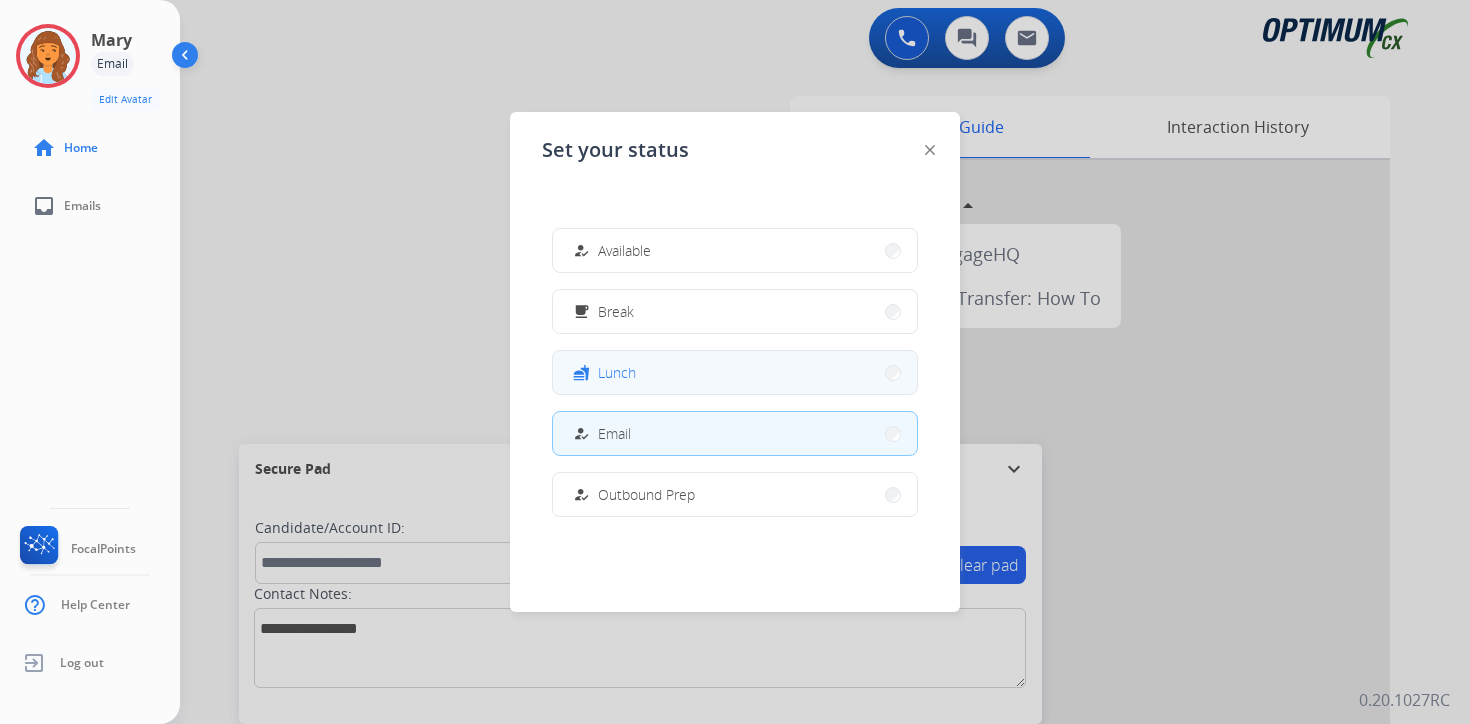 click on "fastfood Lunch" at bounding box center (735, 372) 